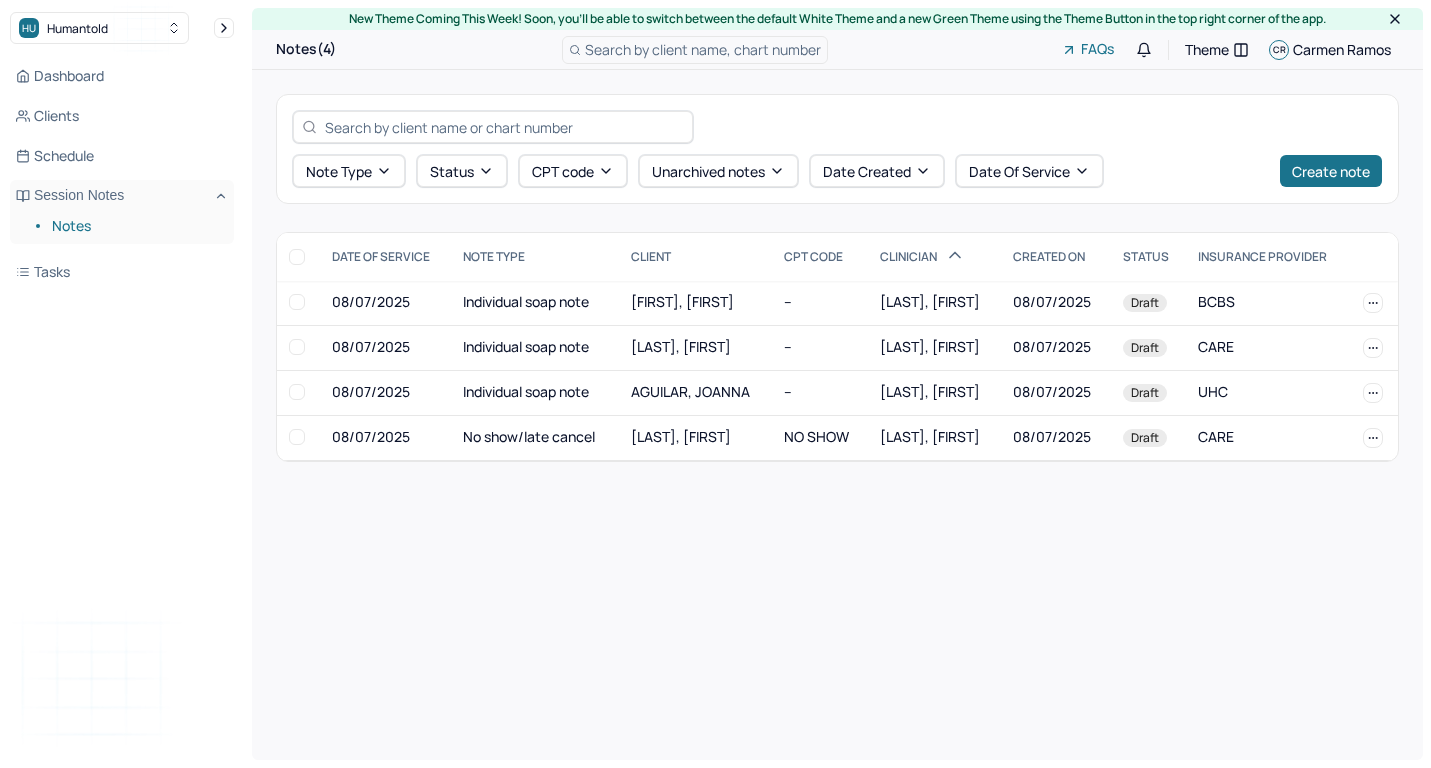 scroll, scrollTop: 0, scrollLeft: 0, axis: both 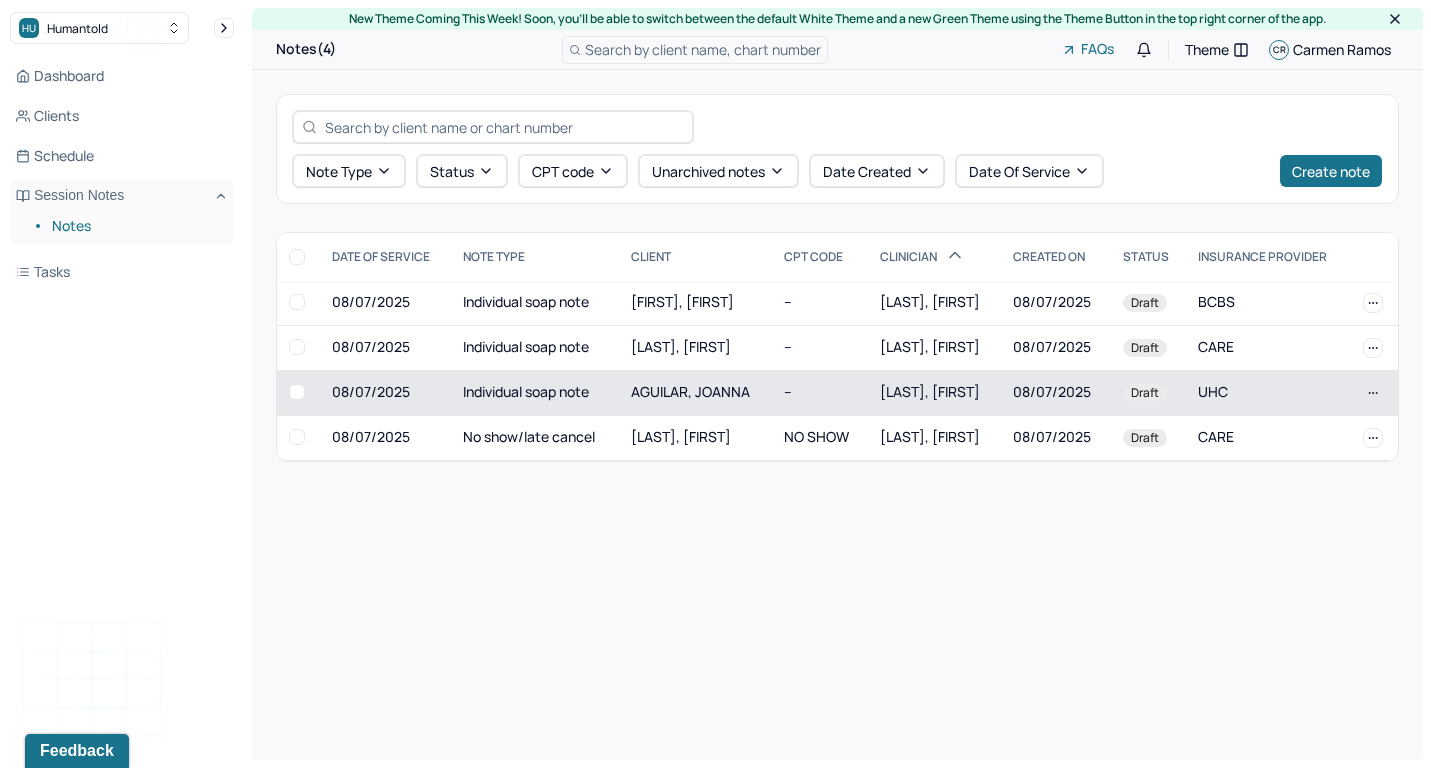 click on "AGUILAR, JOANNA" at bounding box center (696, 392) 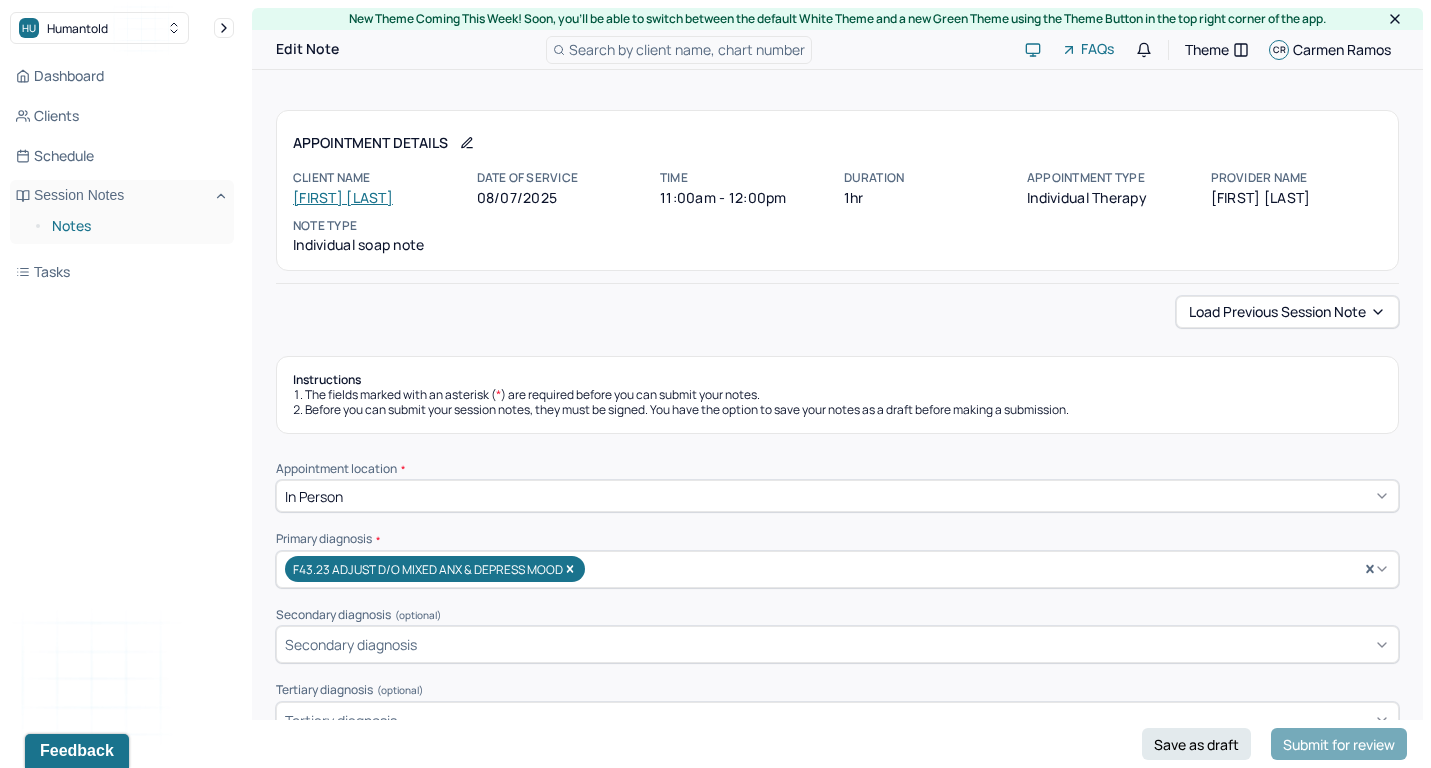 click on "Notes" at bounding box center [135, 226] 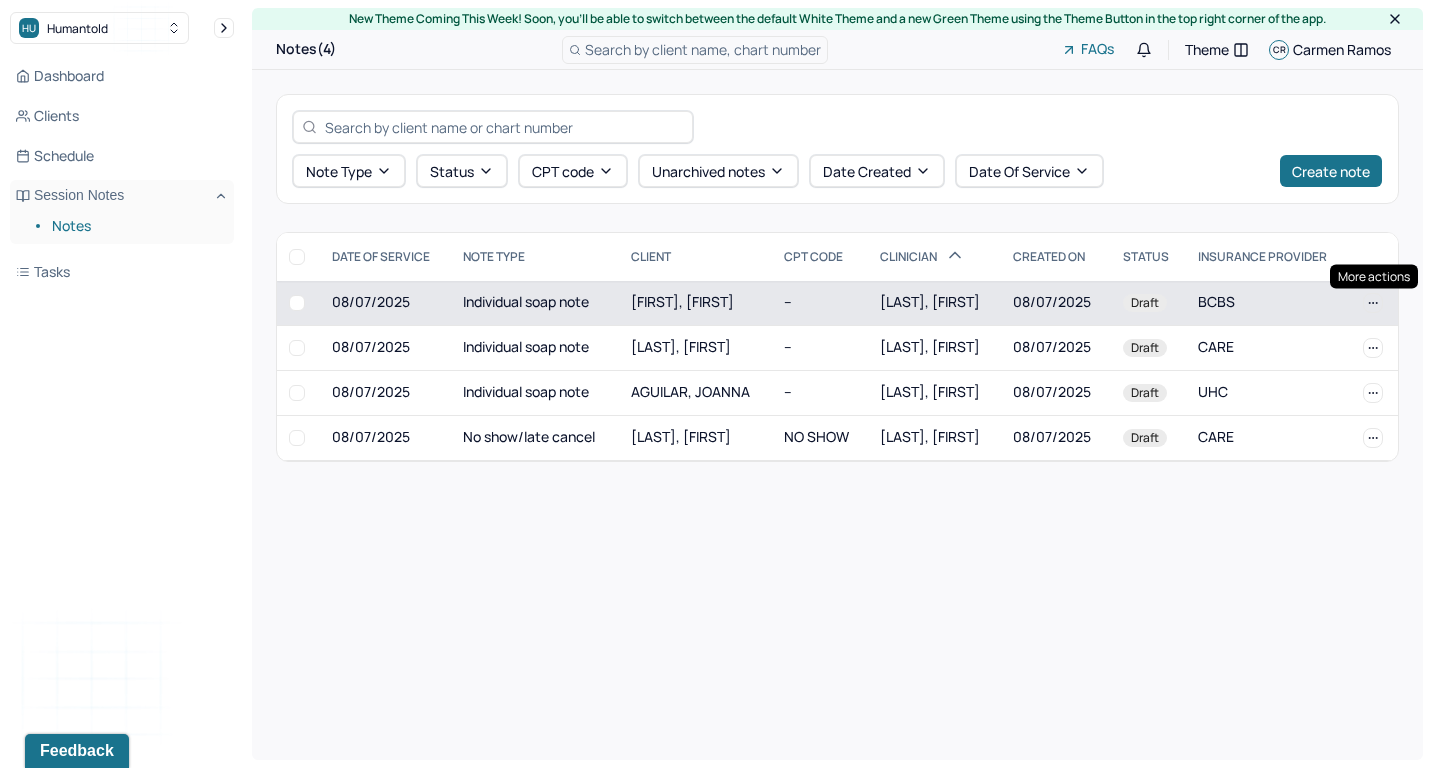 click 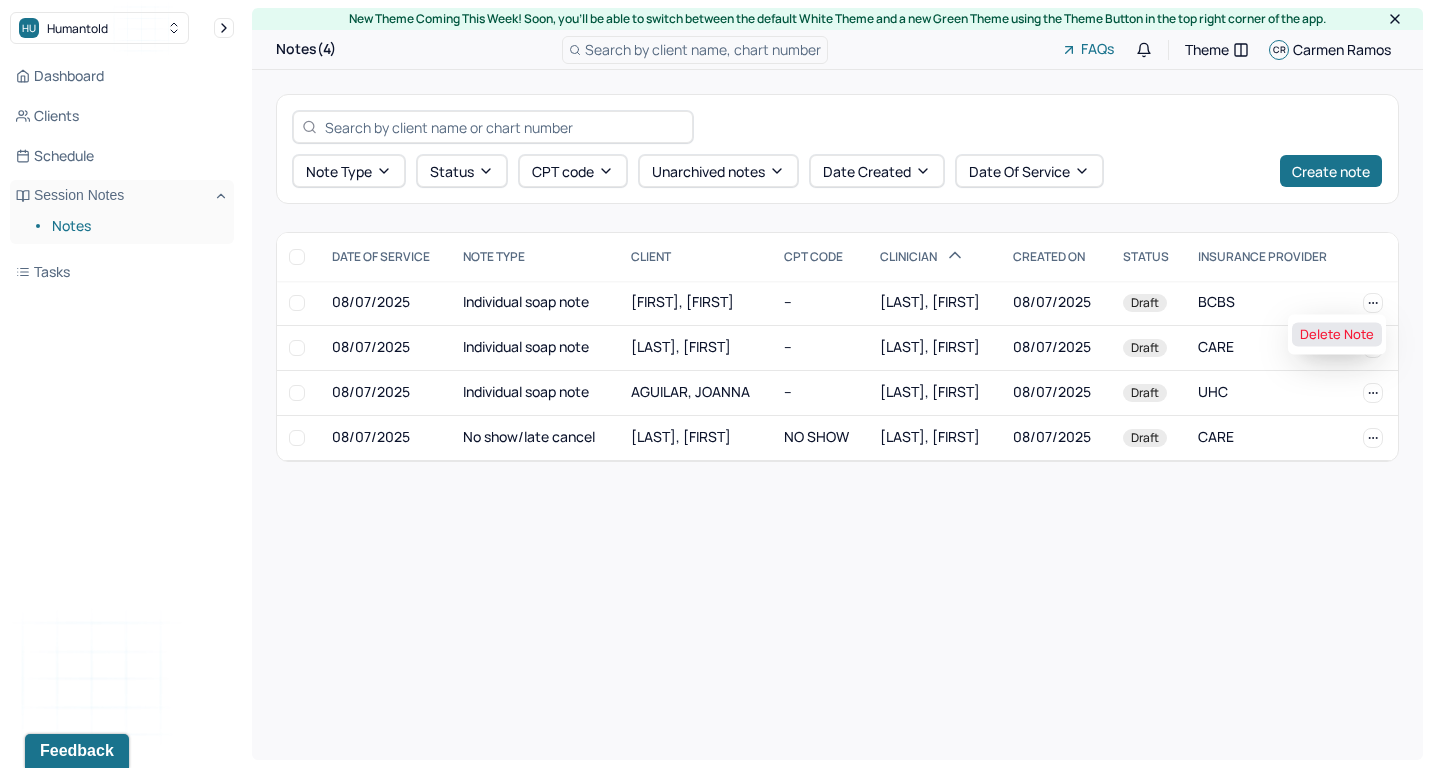 click on "Delete Note" at bounding box center [1337, 335] 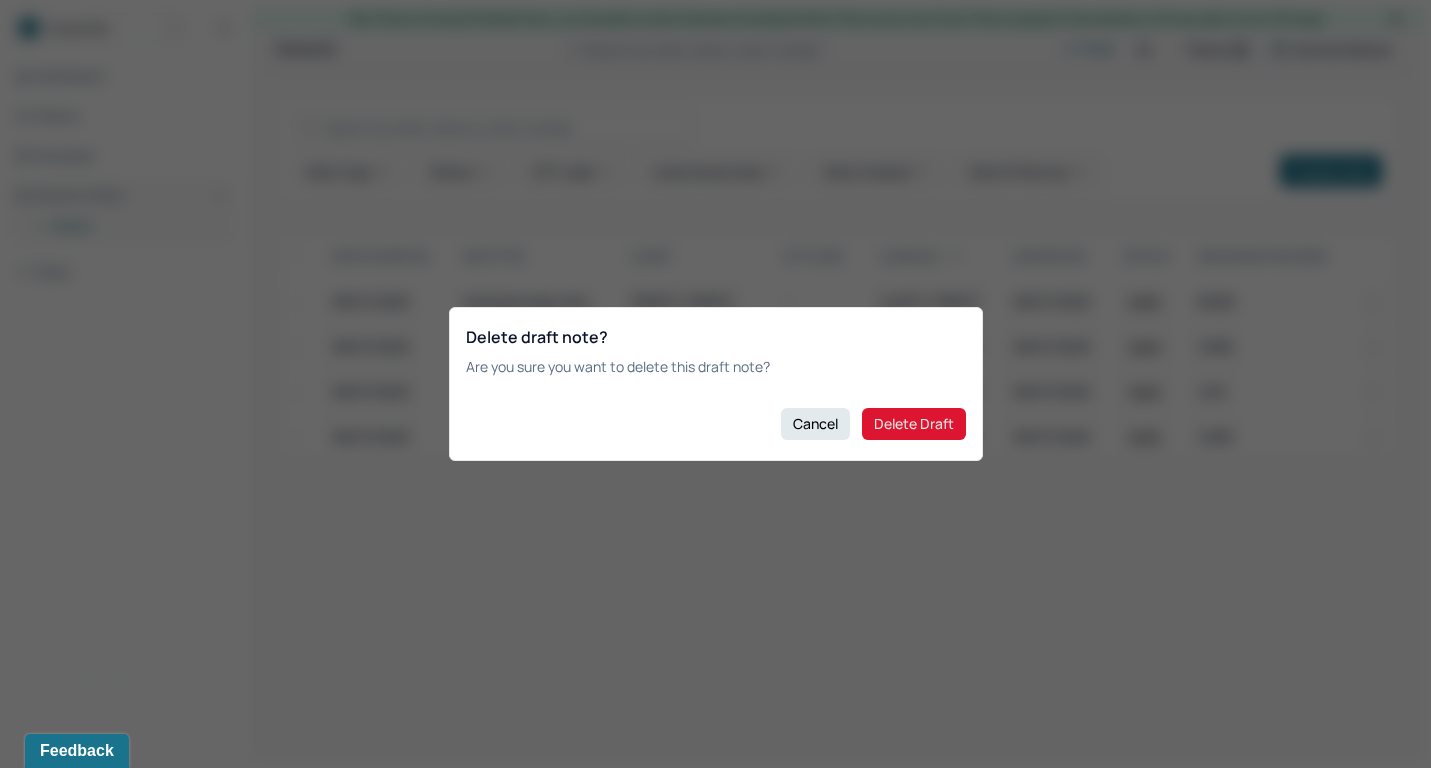 click on "Delete Draft" at bounding box center [914, 424] 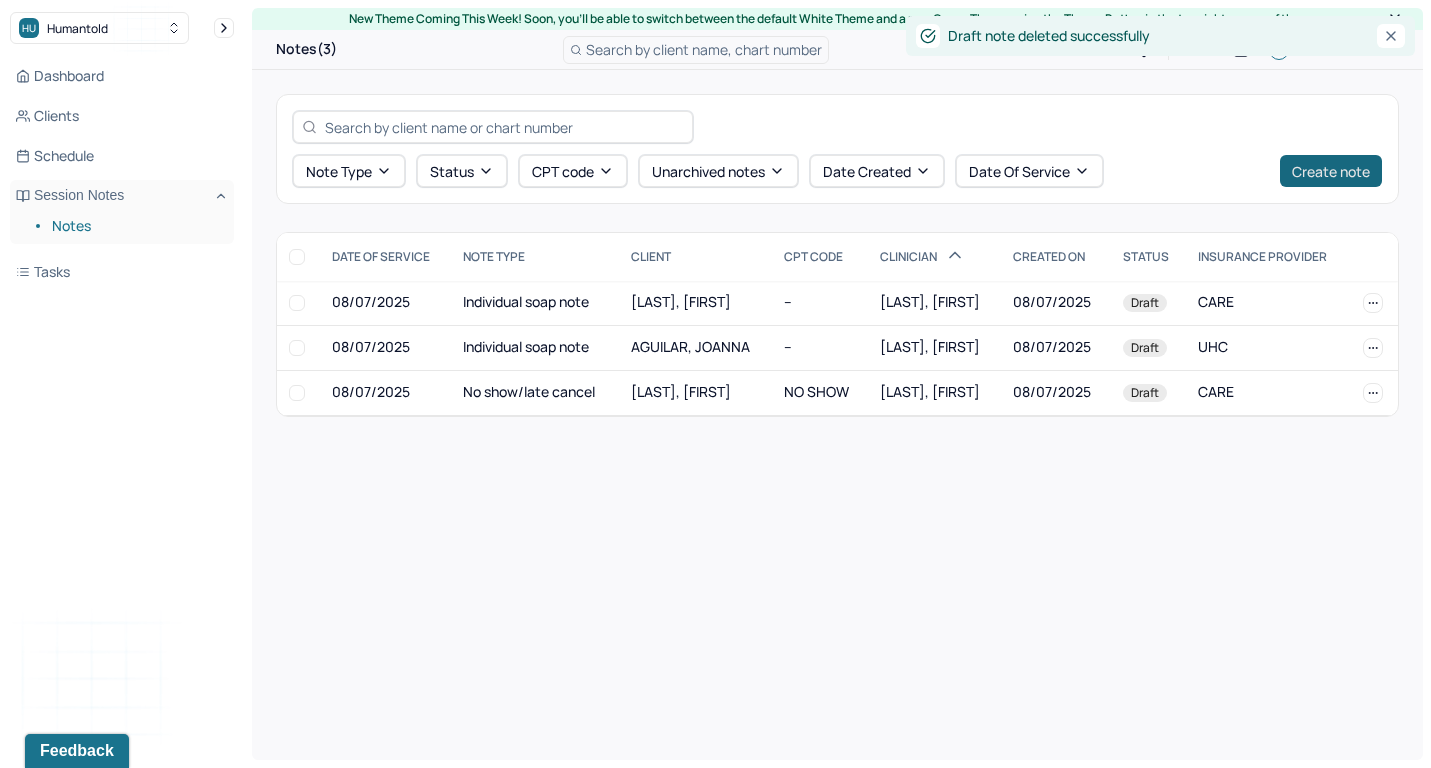 click on "Create note" at bounding box center (1331, 171) 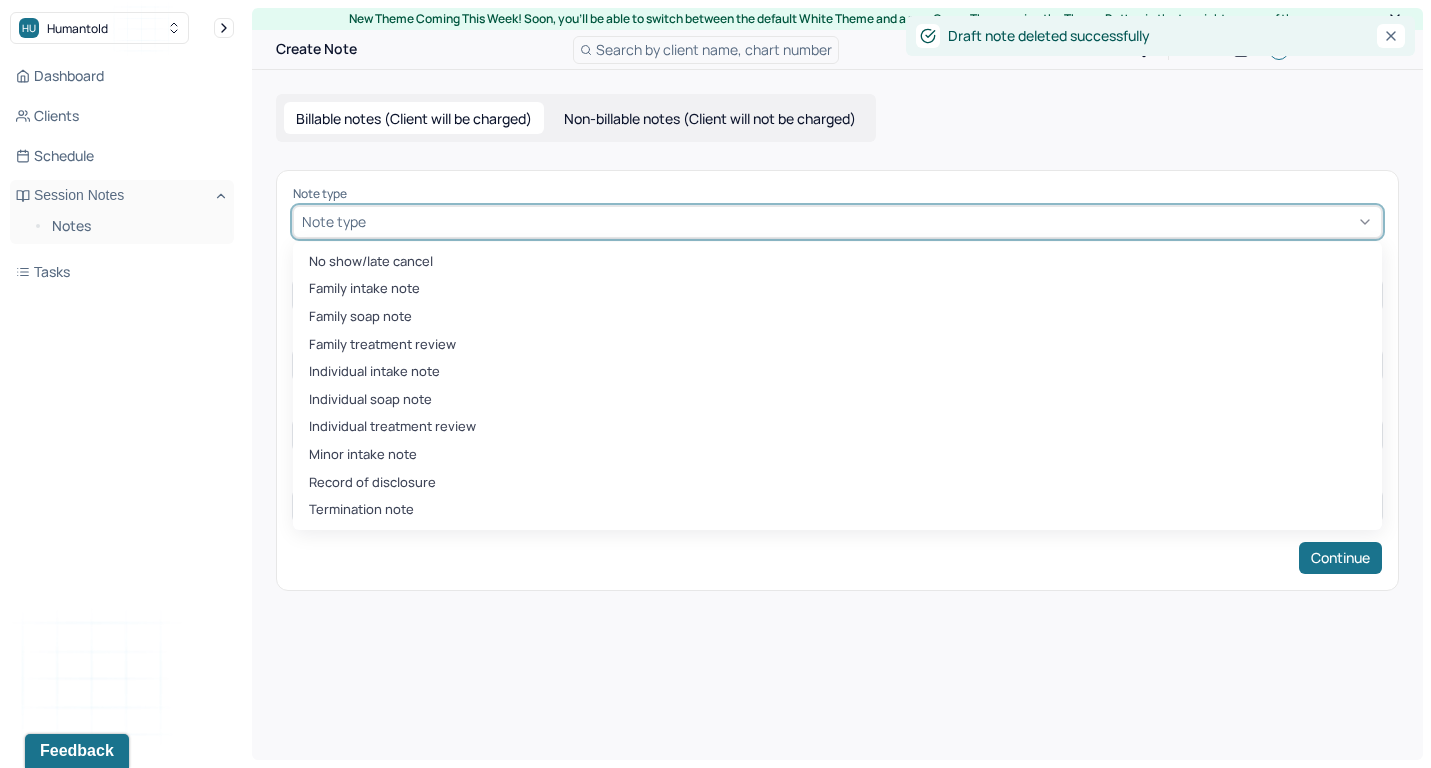 click on "Note type" at bounding box center [837, 222] 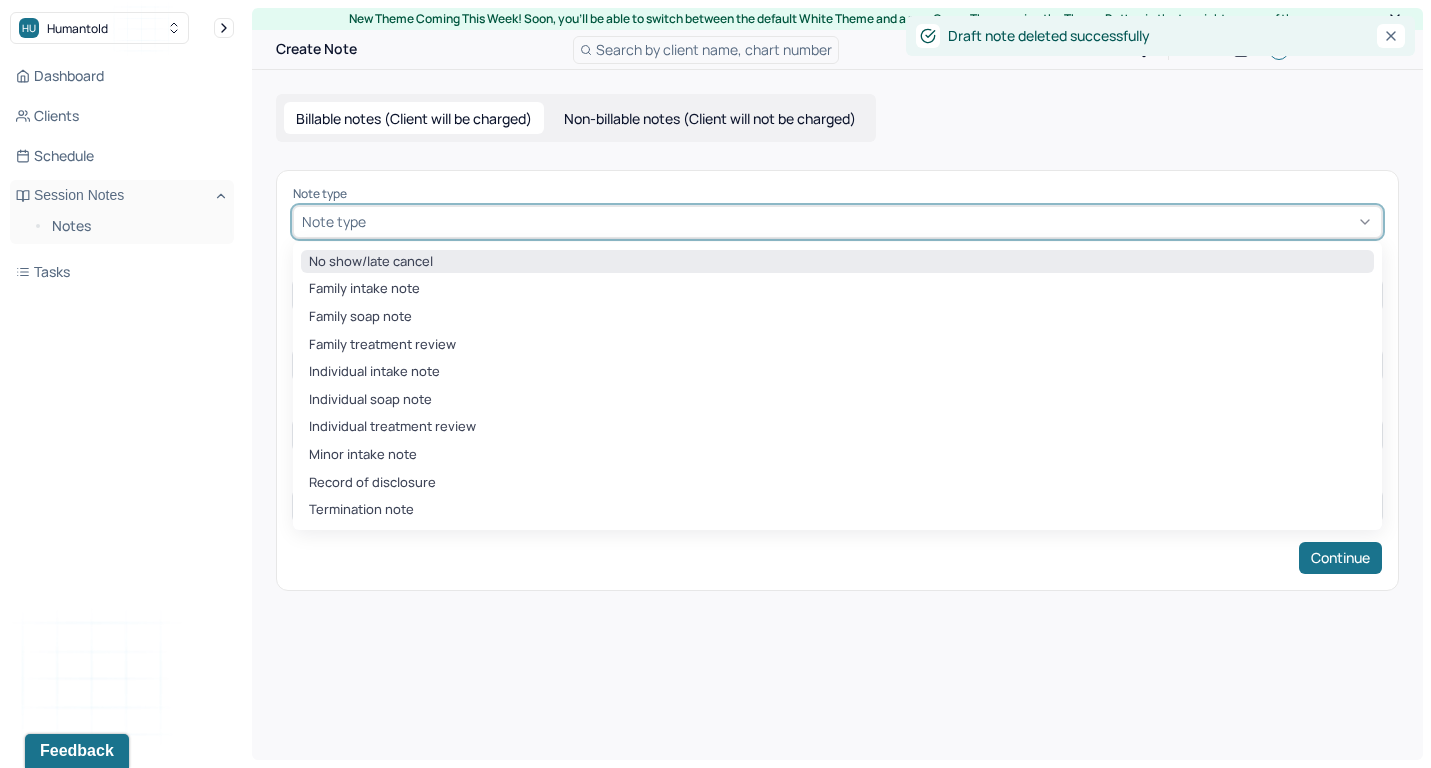 click on "No show/late cancel" at bounding box center [837, 262] 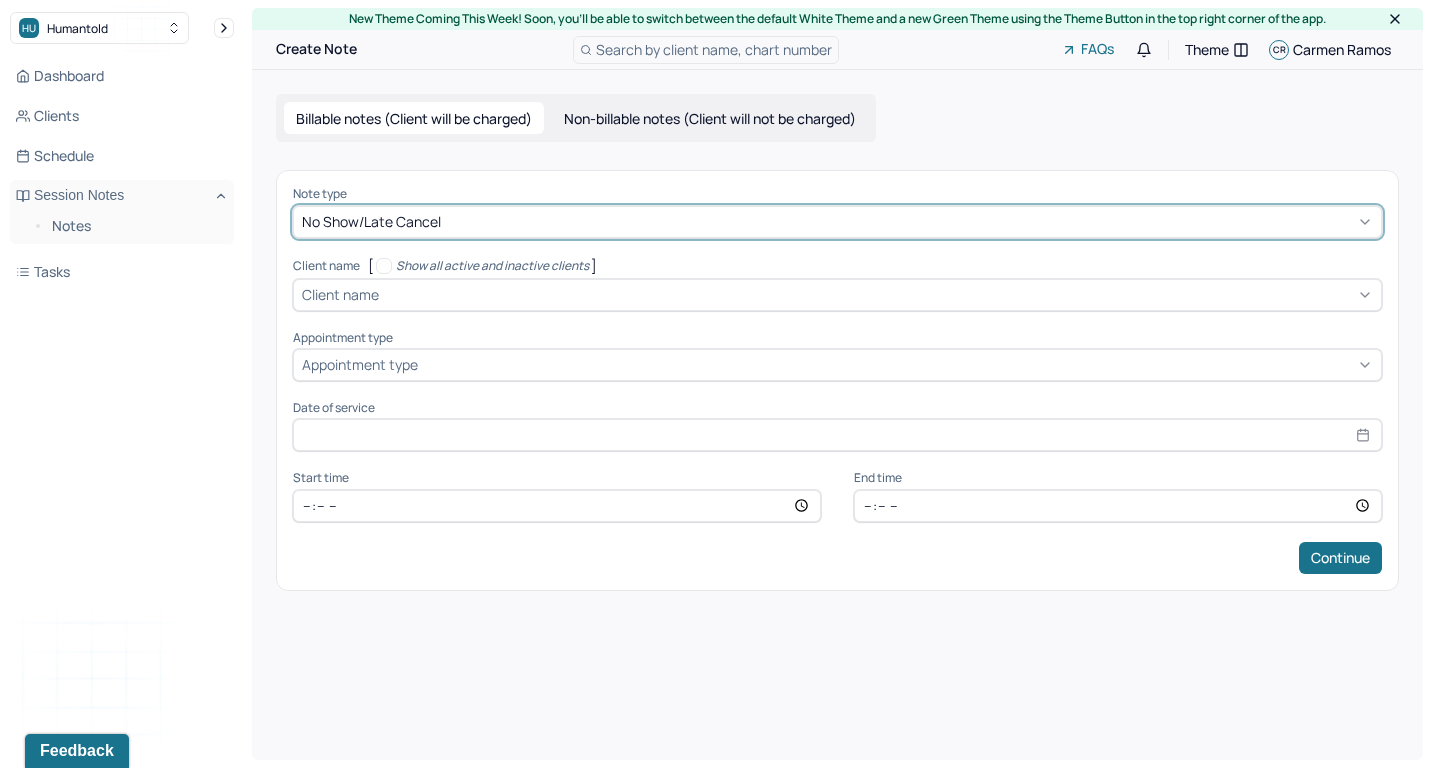 click on "Client name" at bounding box center (340, 294) 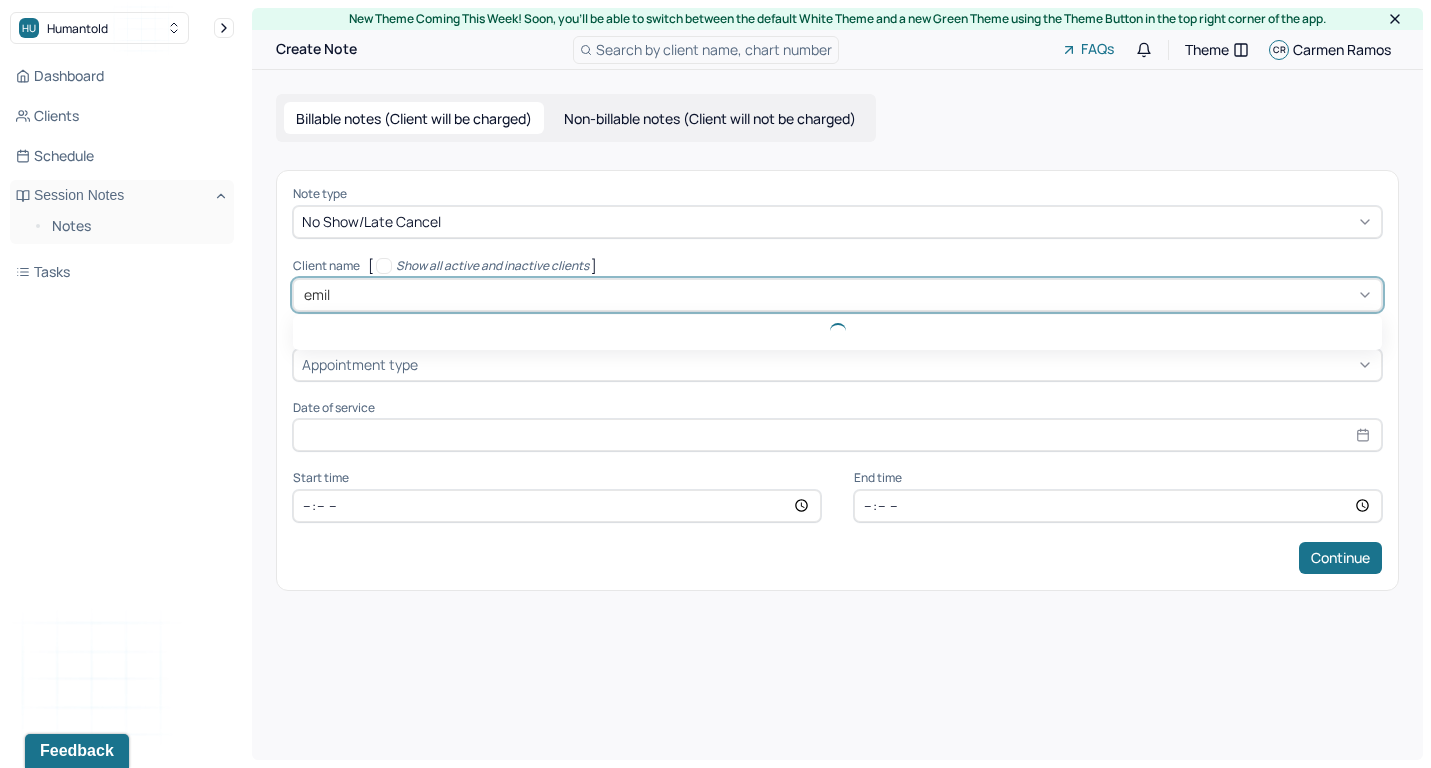 type on "emily" 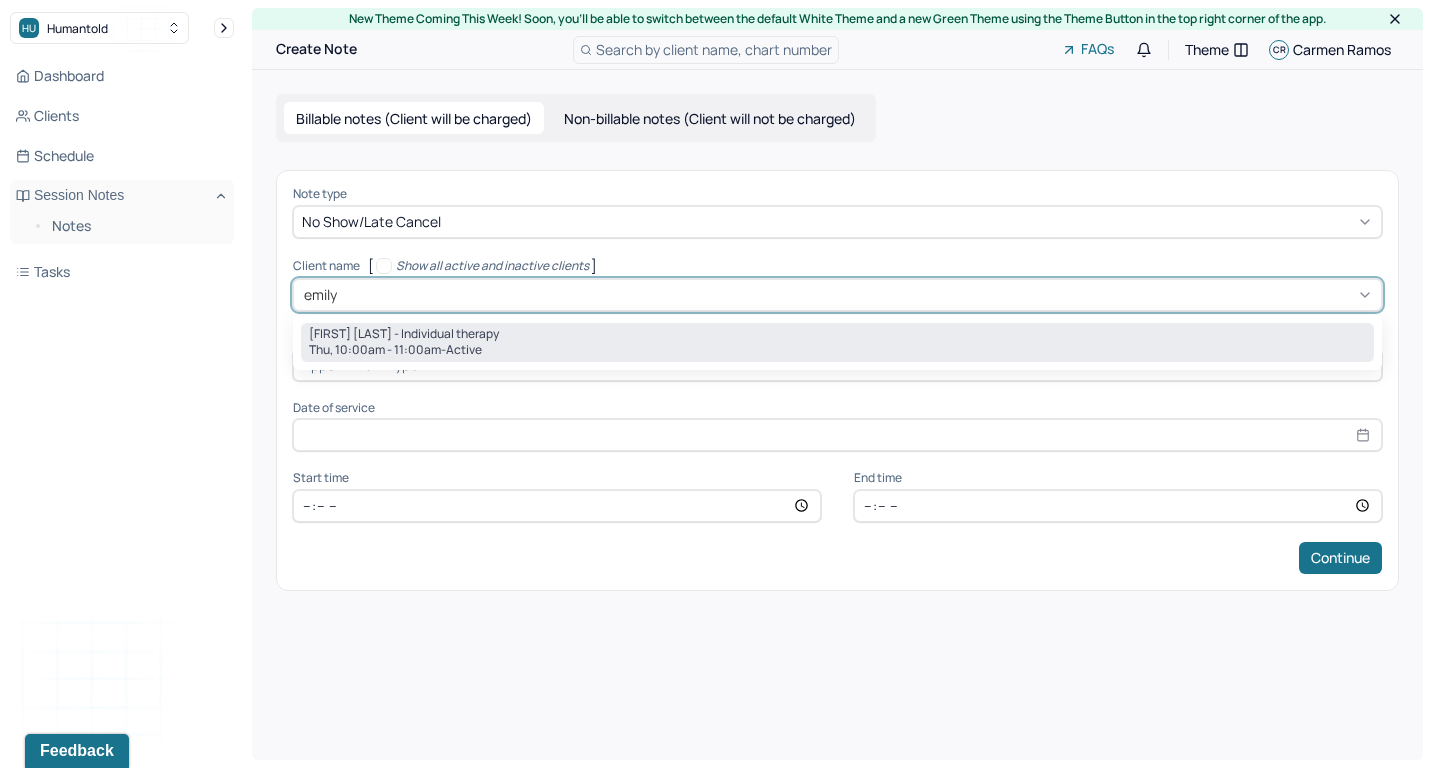 click on "Thu, 10:00am - 11:00am  -  active" at bounding box center [837, 350] 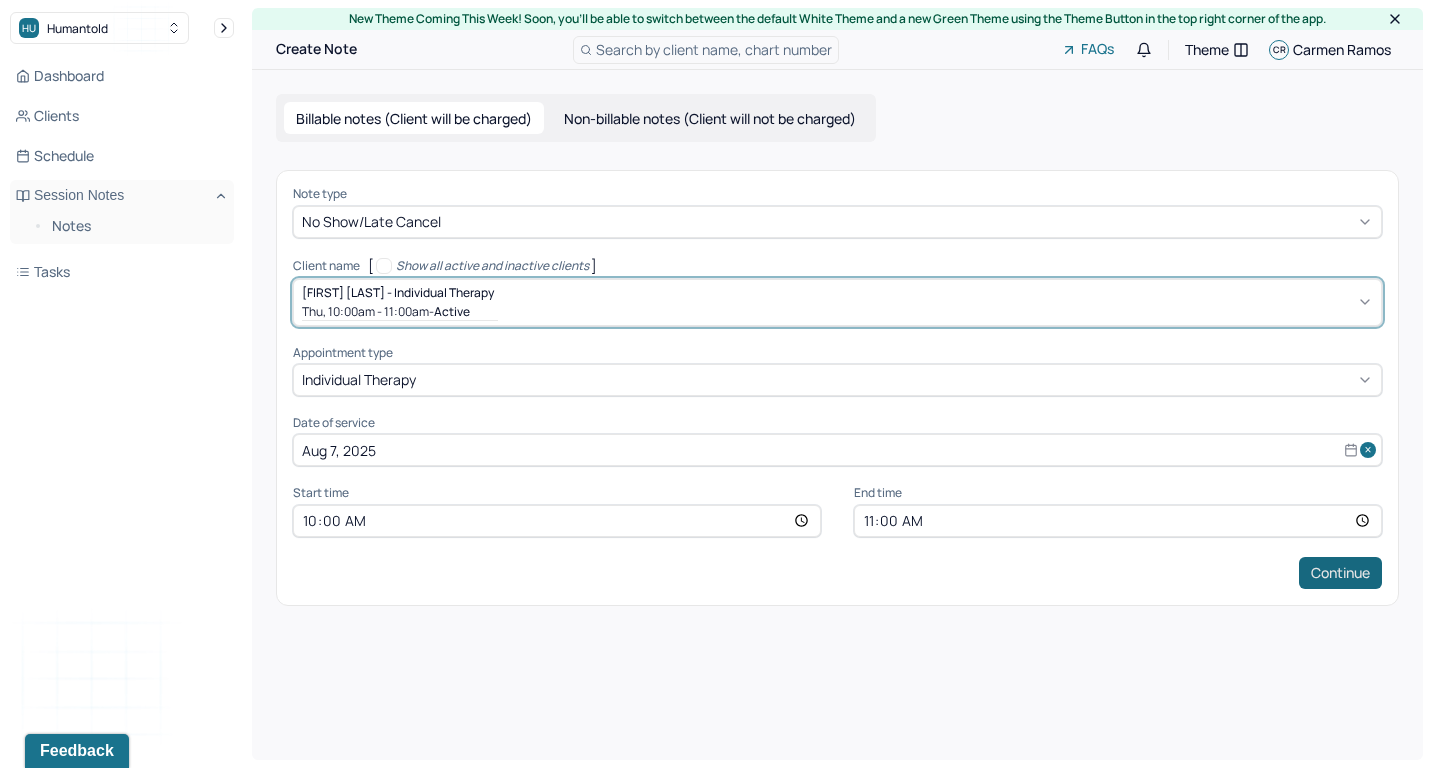 click on "Continue" at bounding box center (1340, 573) 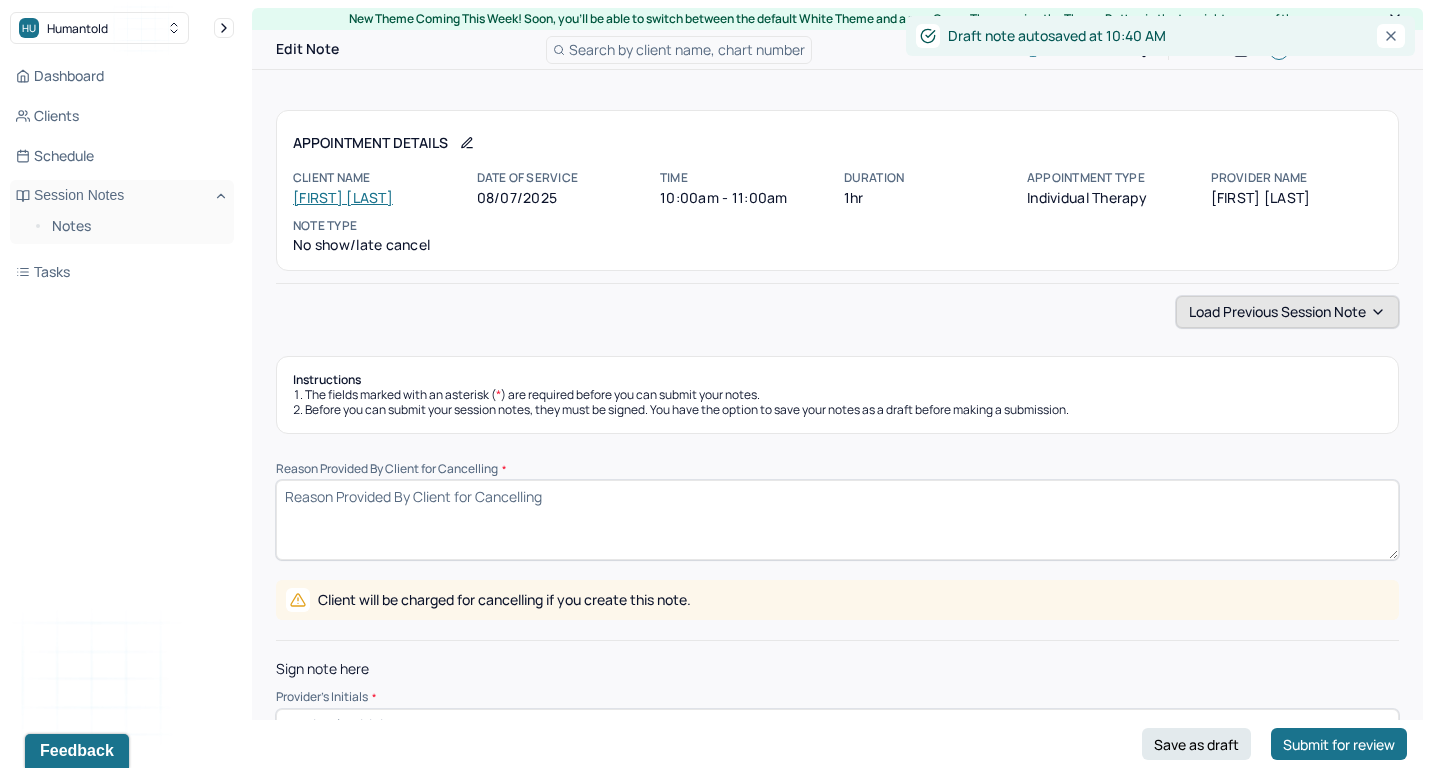 click on "Load previous session note" at bounding box center [1287, 312] 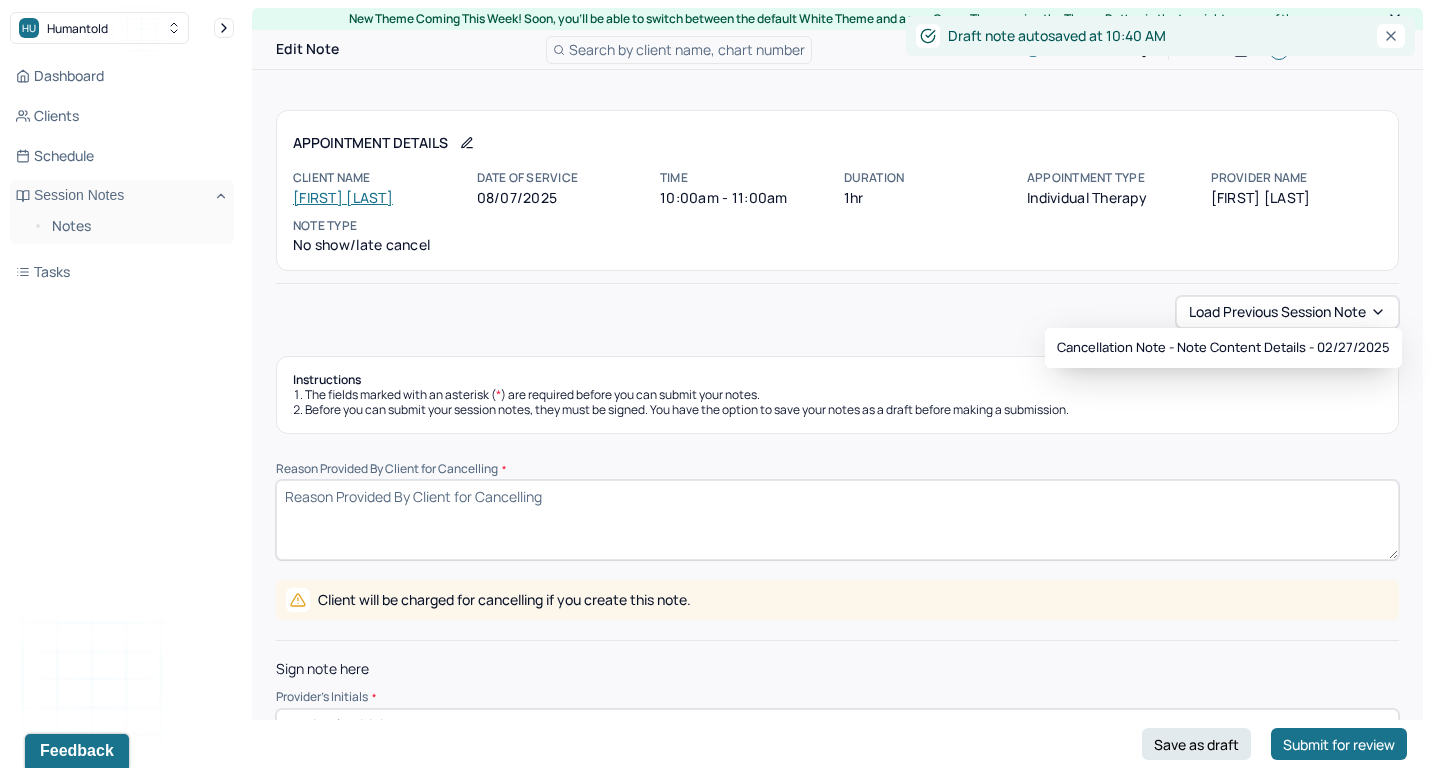 click on "Cancellation note   - Note content Details -   [DATE]" at bounding box center [1223, 348] 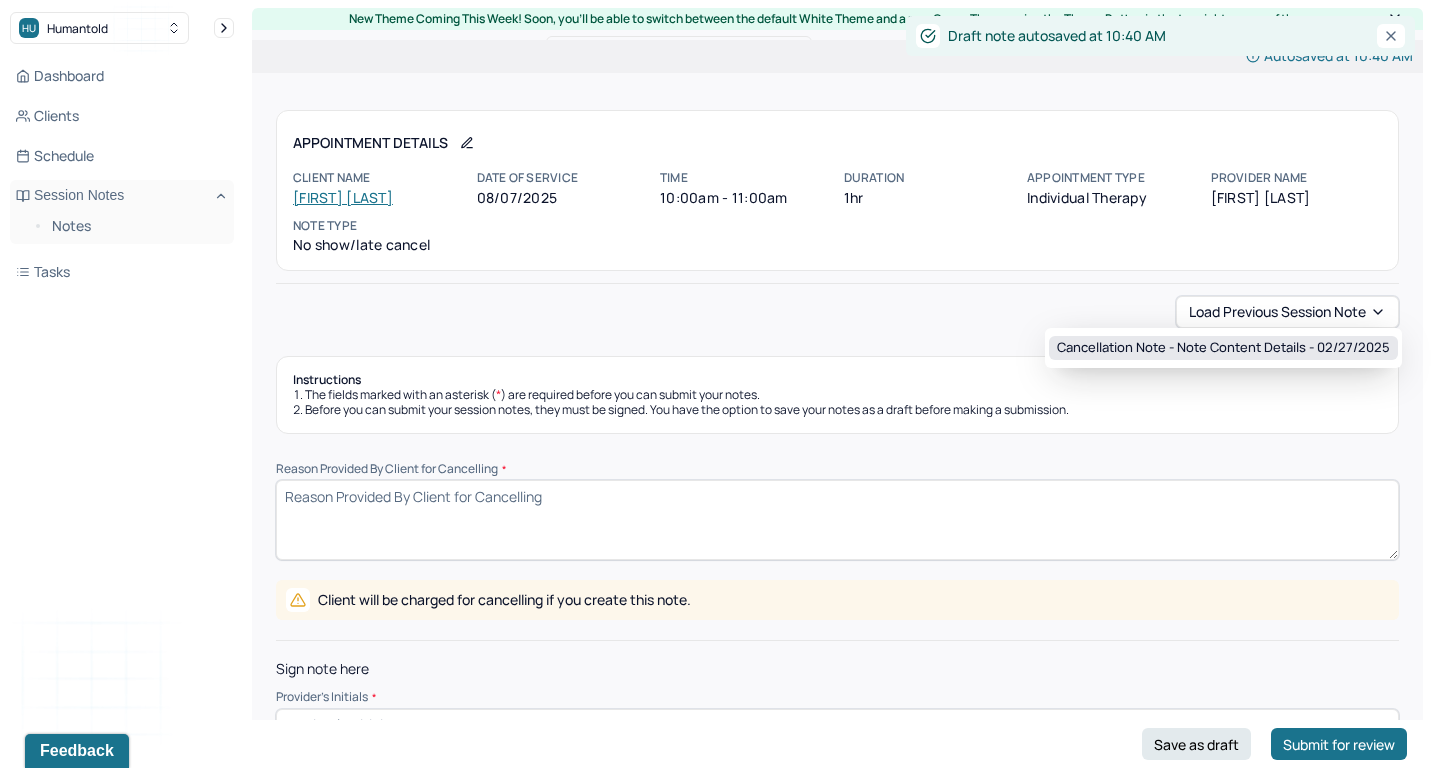 click on "Cancellation note   - Note content Details -   [DATE]" at bounding box center (1223, 348) 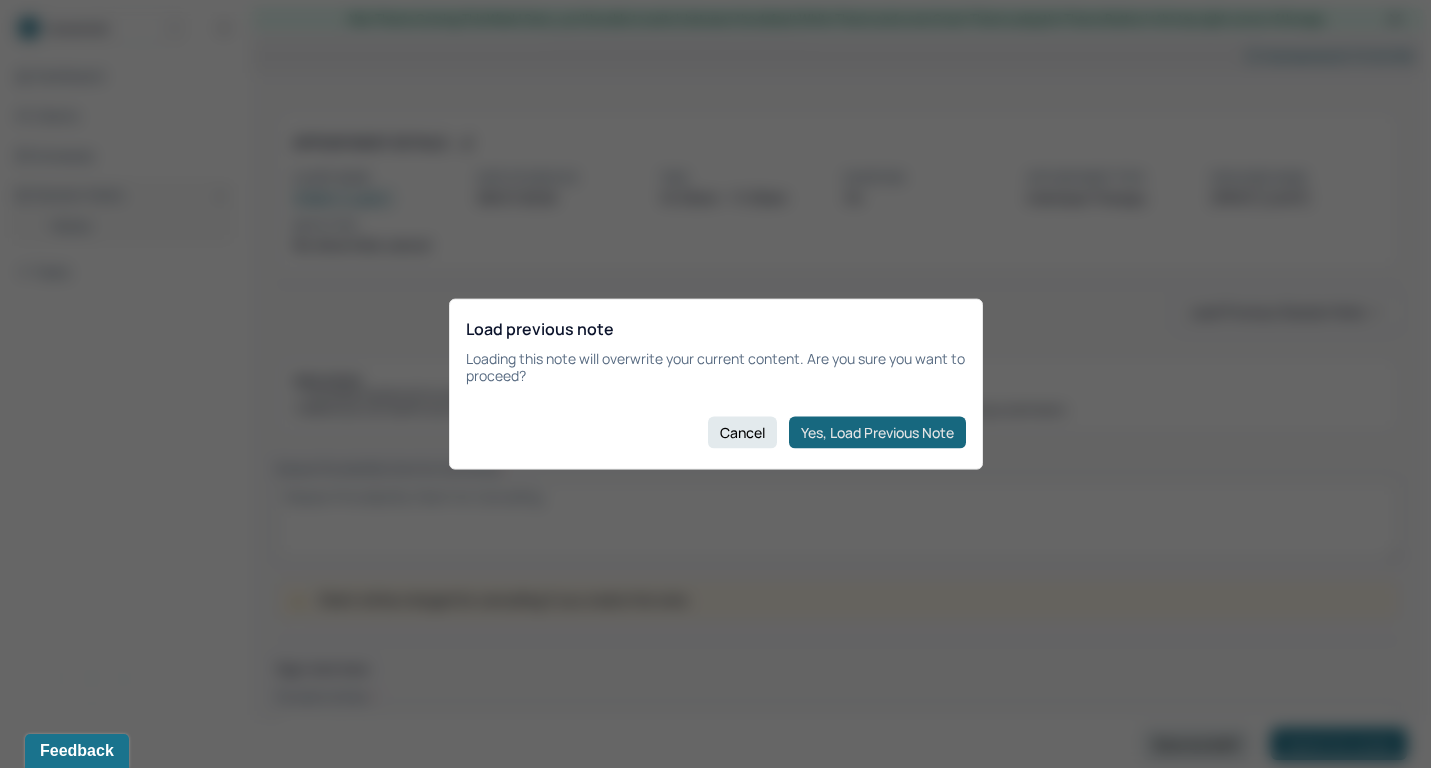 click on "Yes, Load Previous Note" at bounding box center (877, 432) 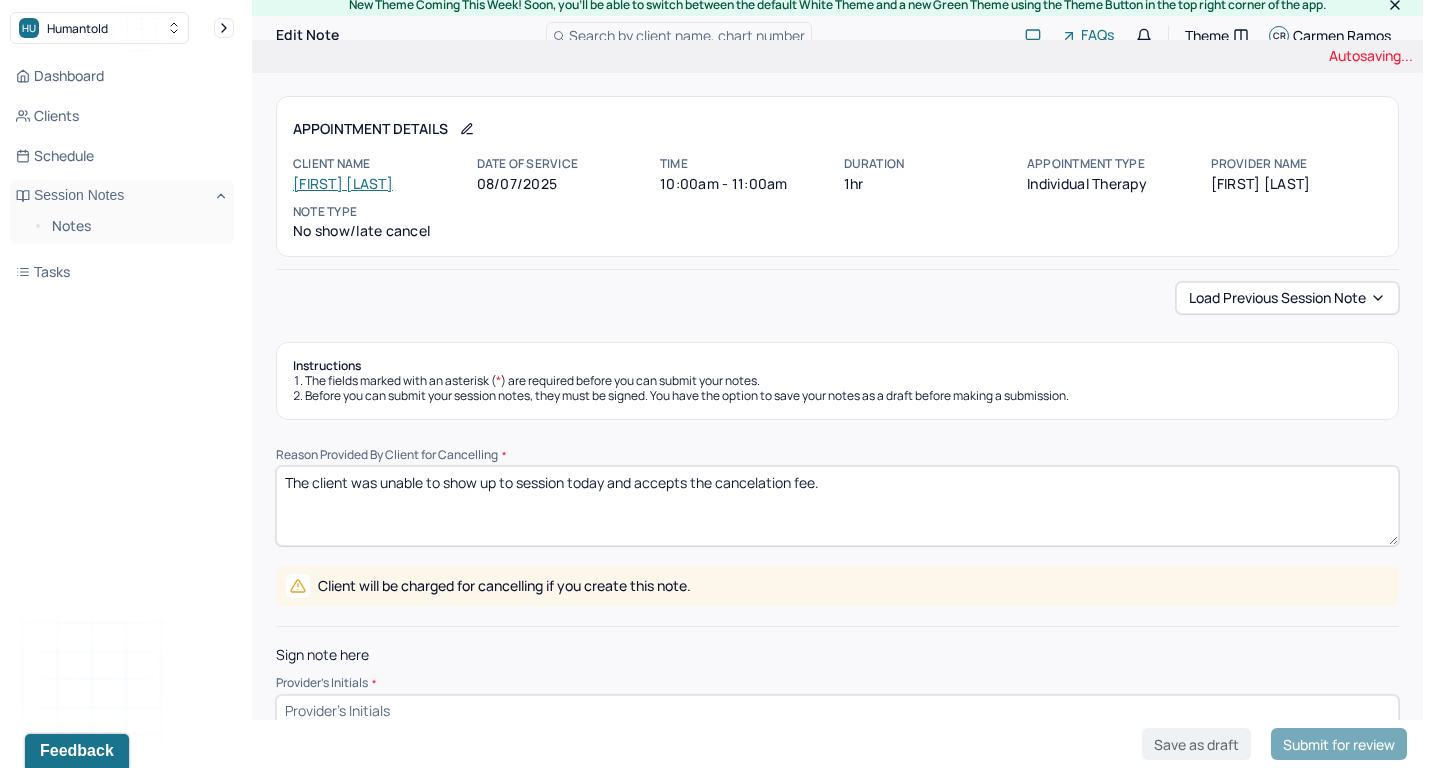 scroll, scrollTop: 20, scrollLeft: 0, axis: vertical 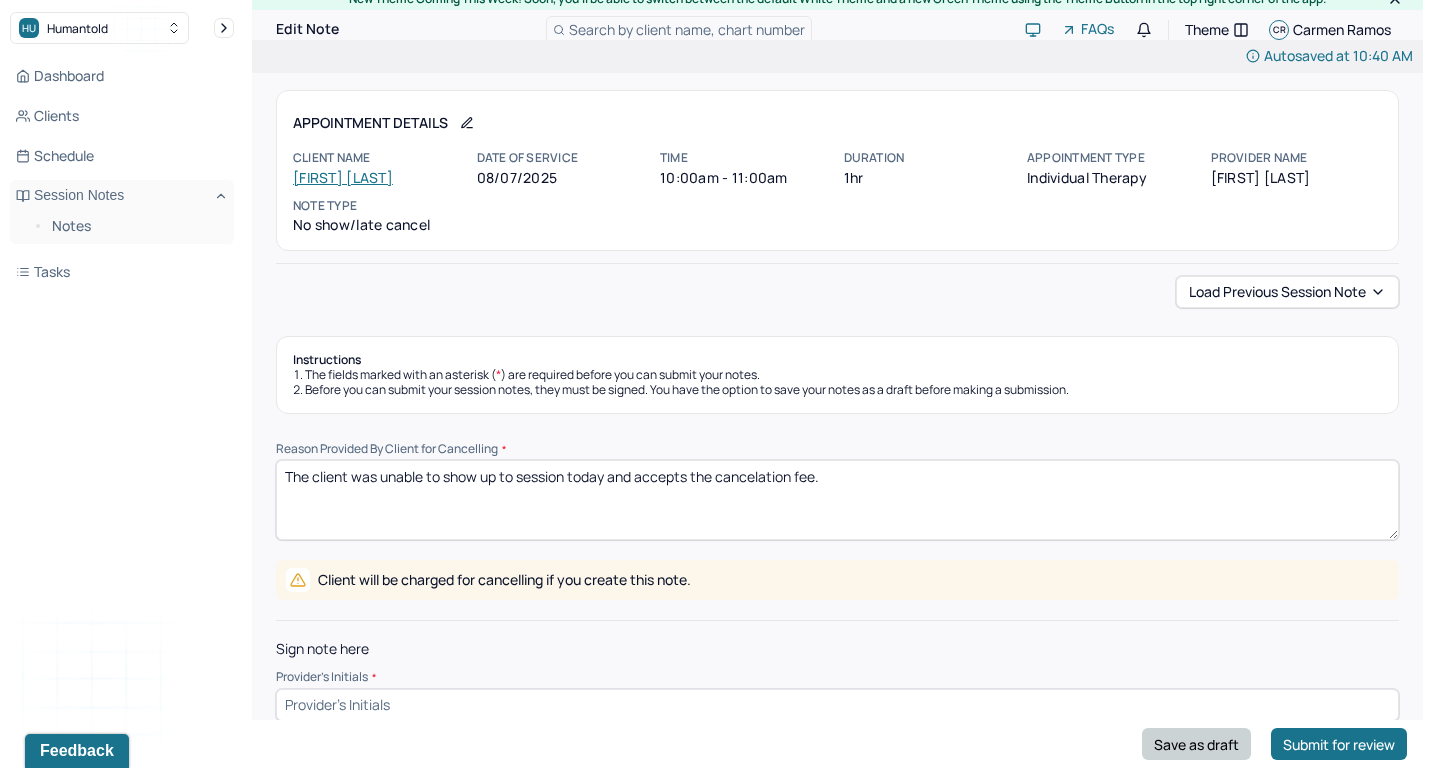 click on "Save as draft" at bounding box center [1196, 744] 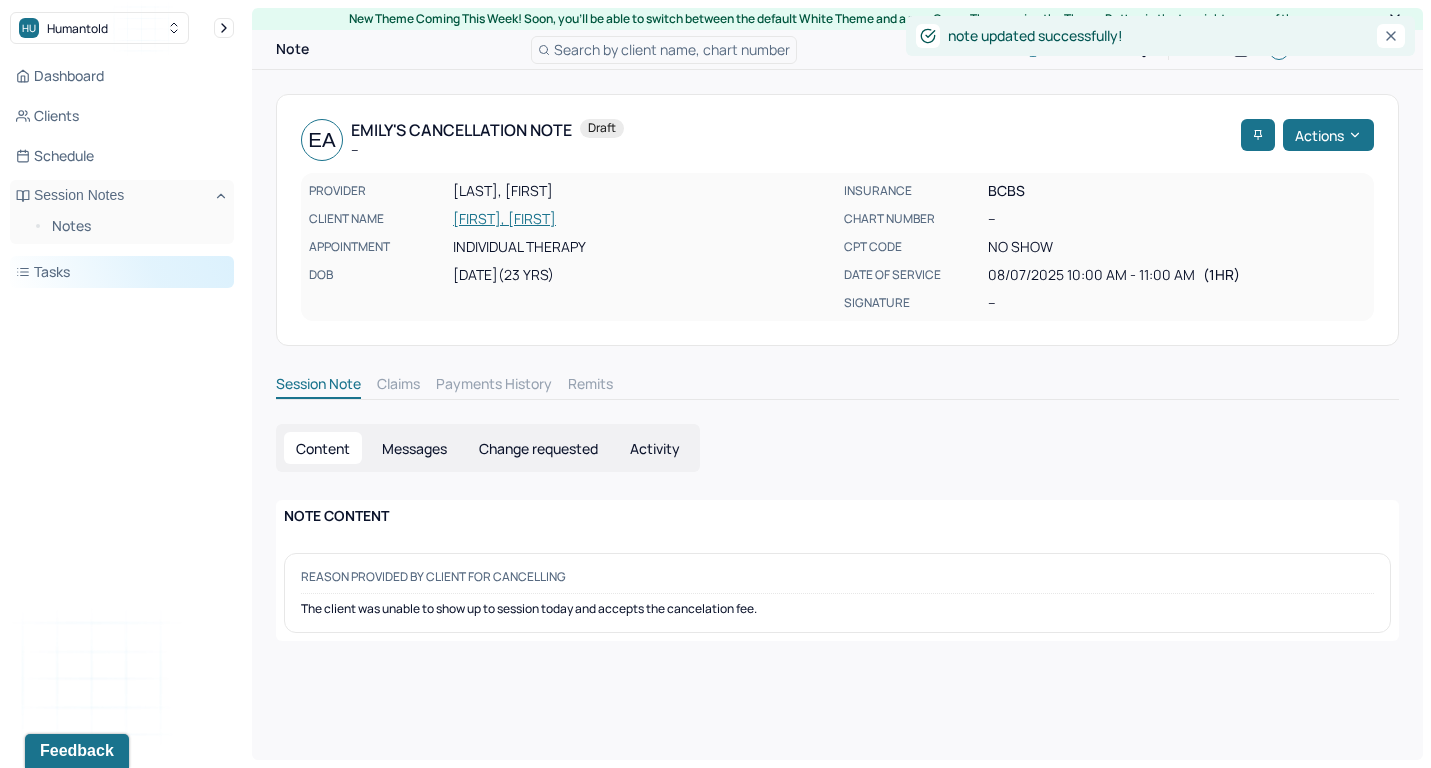 scroll, scrollTop: 0, scrollLeft: 0, axis: both 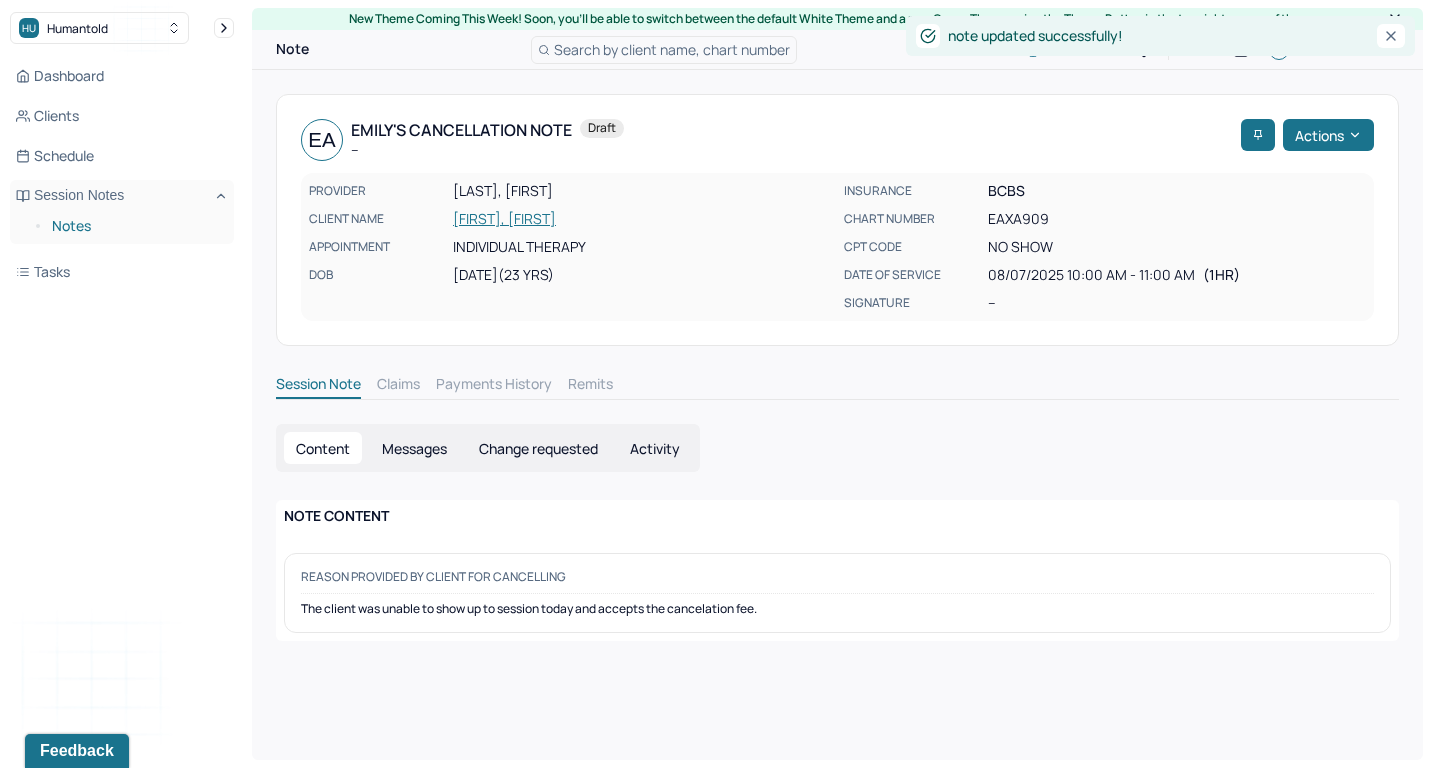 click on "Notes" at bounding box center (135, 226) 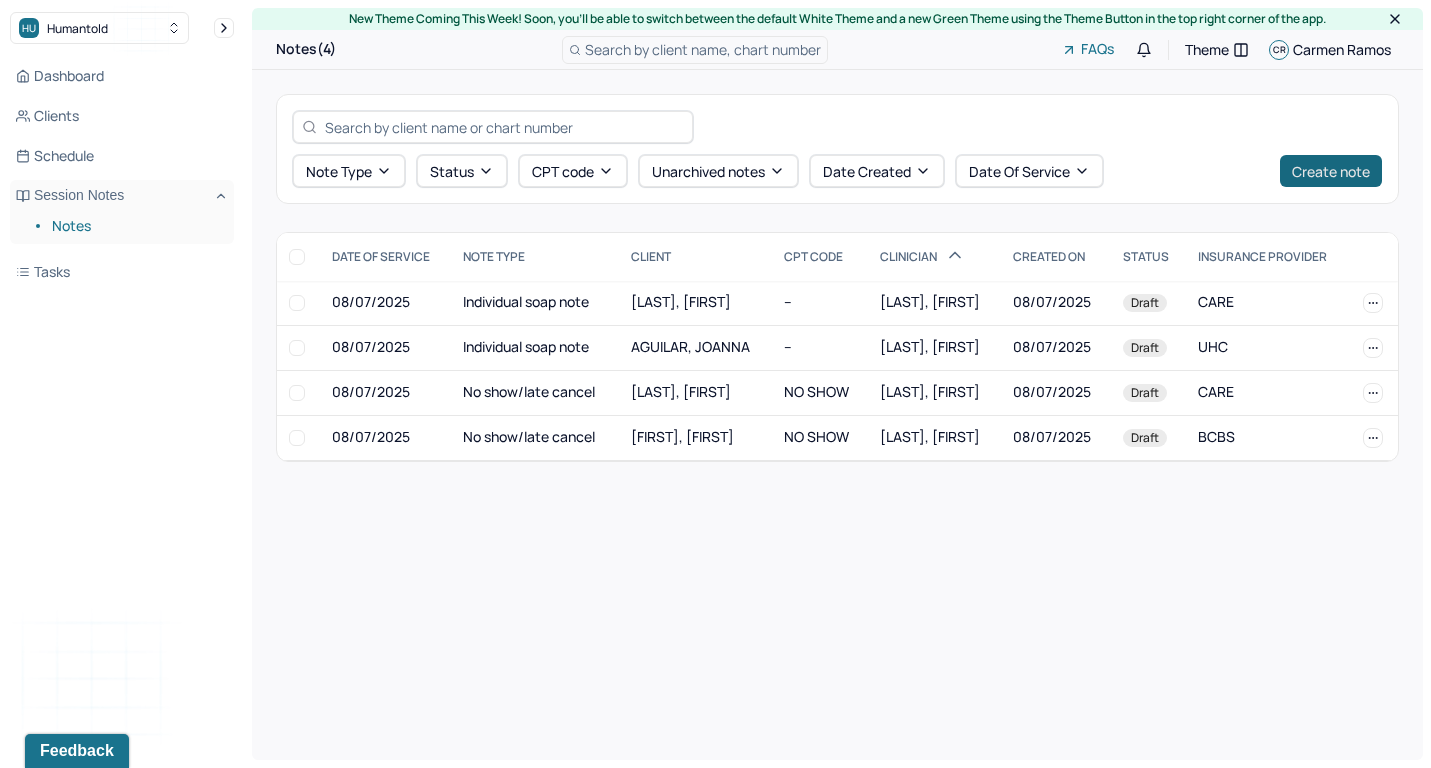 click on "Create note" at bounding box center (1331, 171) 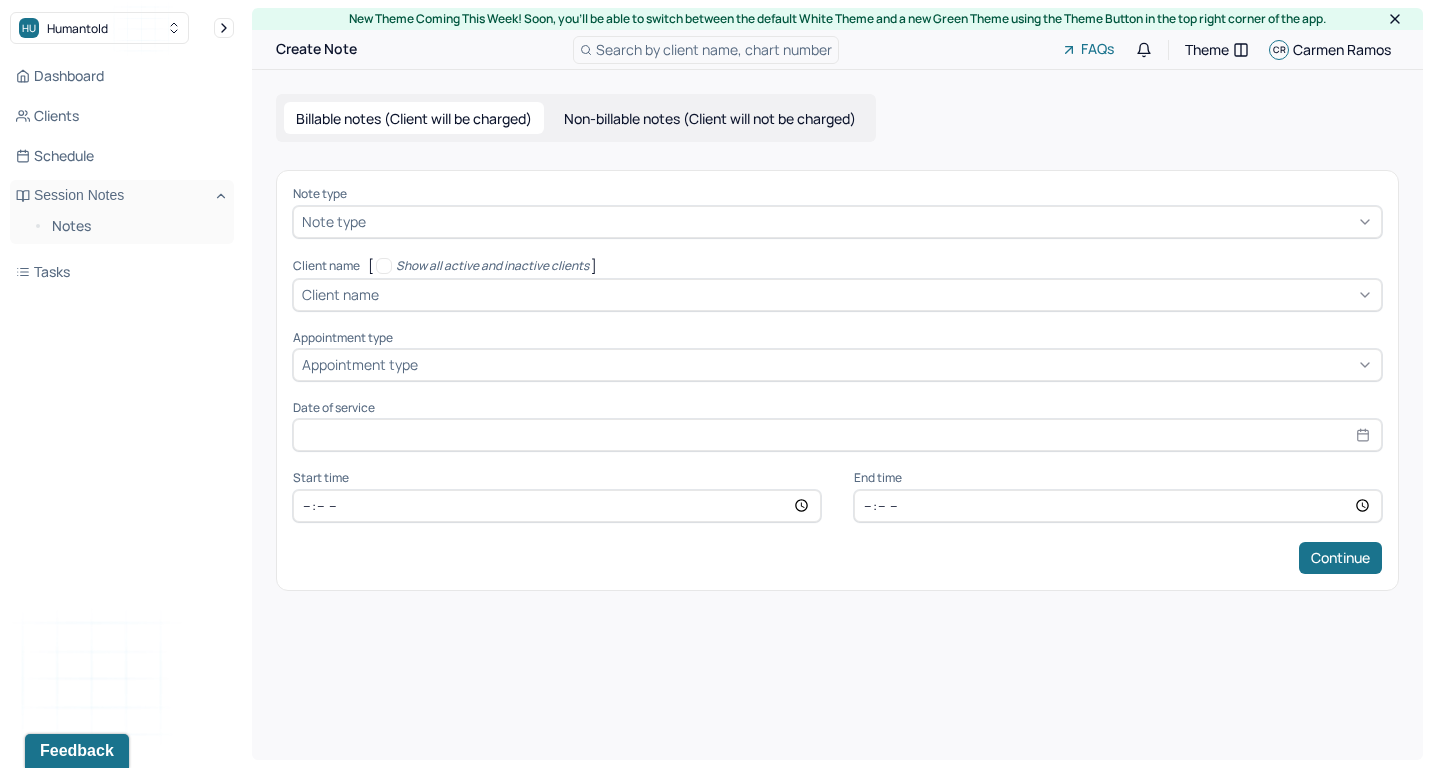 click at bounding box center (871, 221) 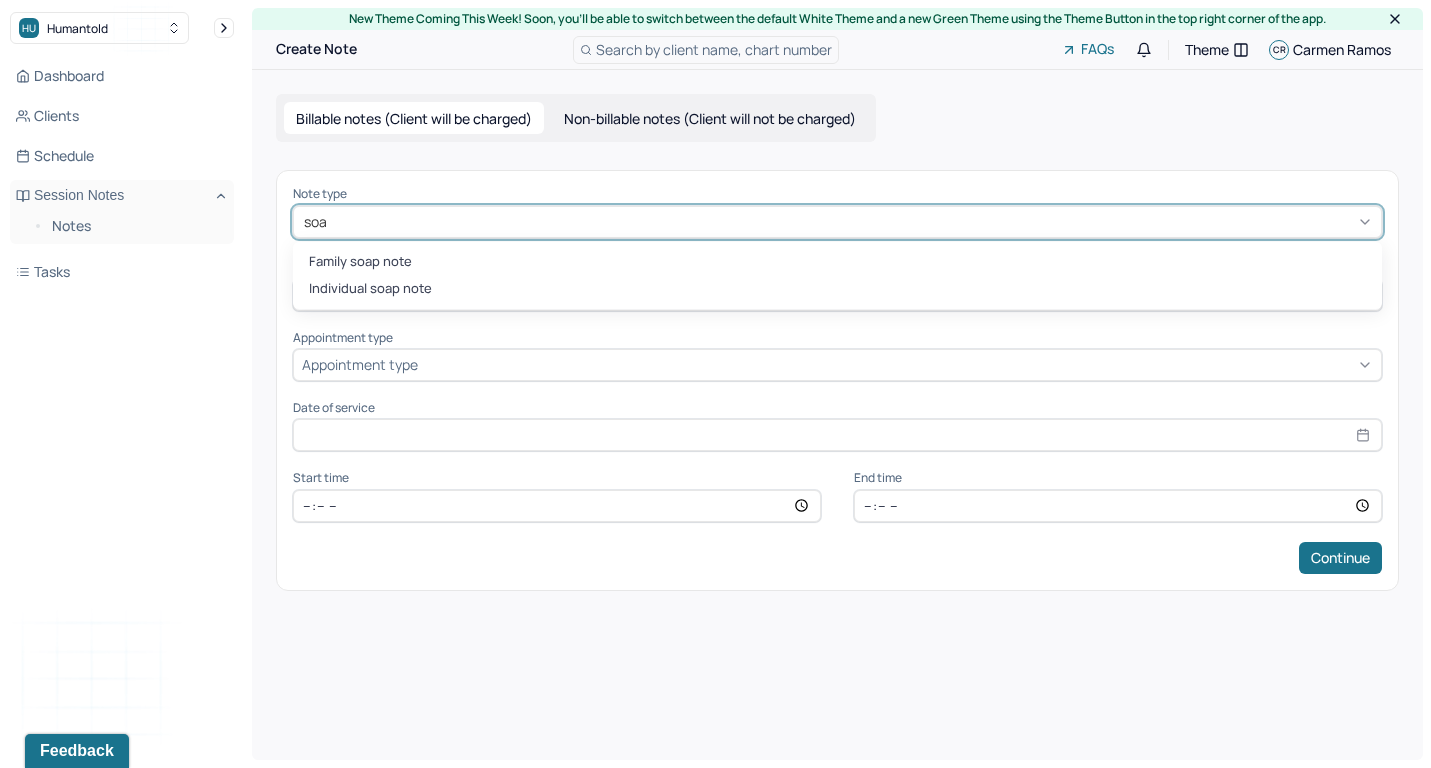 type on "soap" 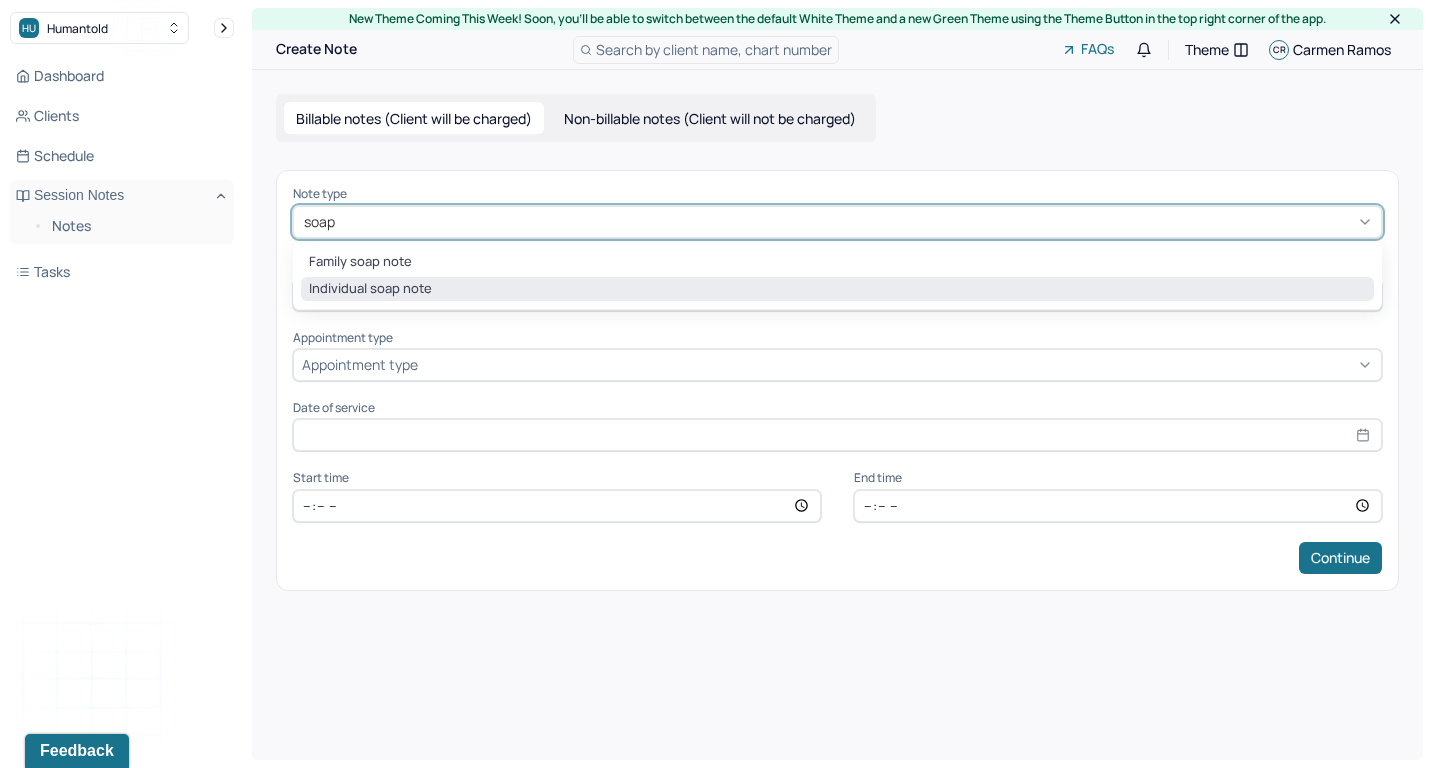 click on "Individual soap note" at bounding box center (837, 289) 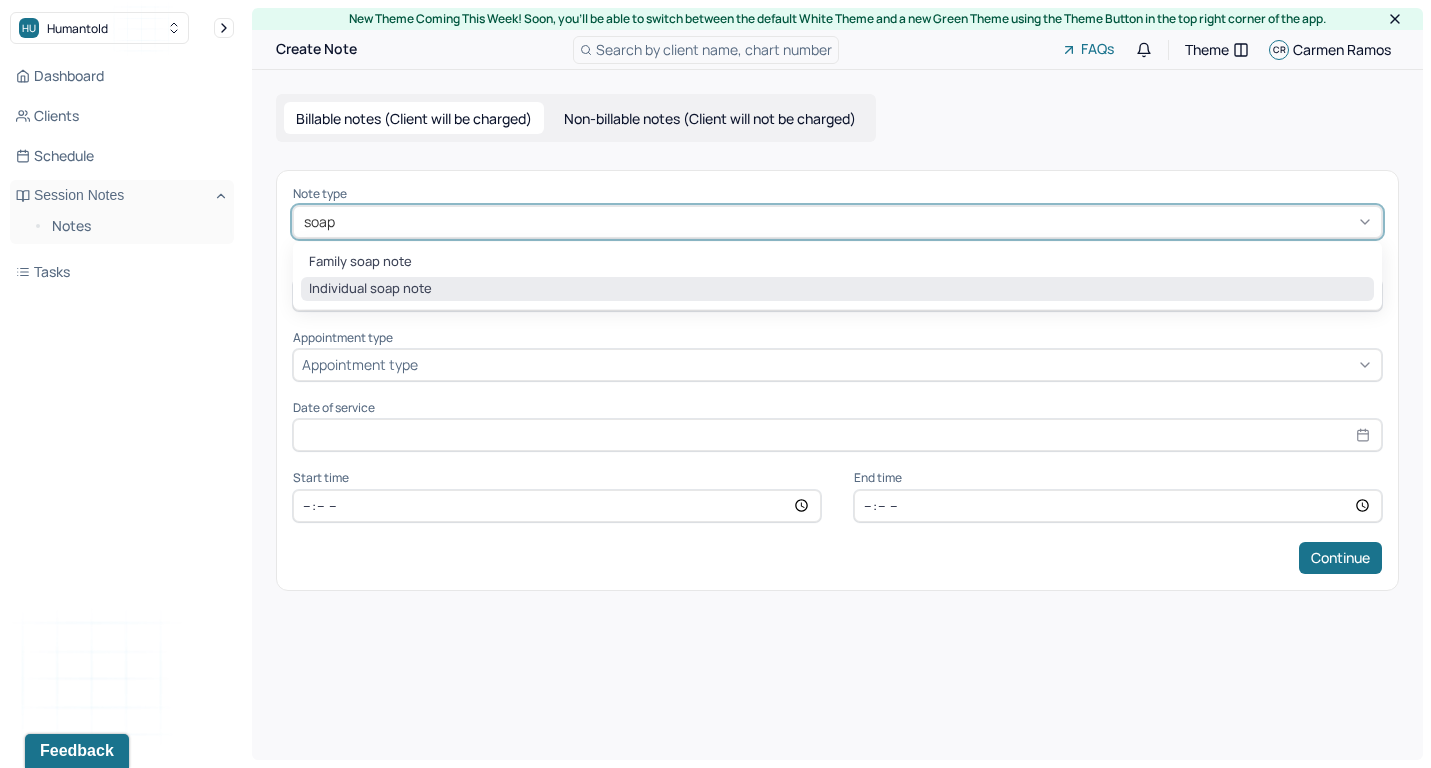 type 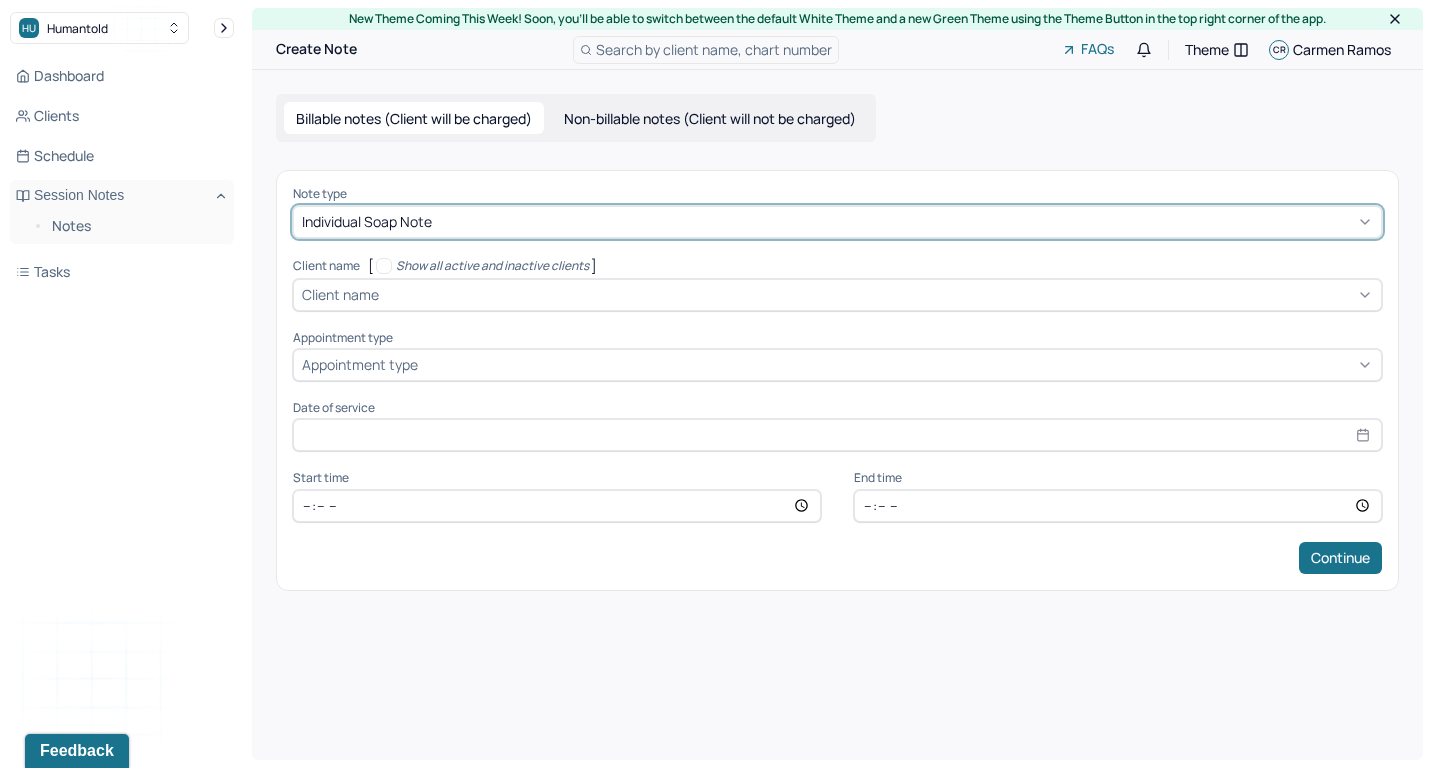 click at bounding box center [878, 294] 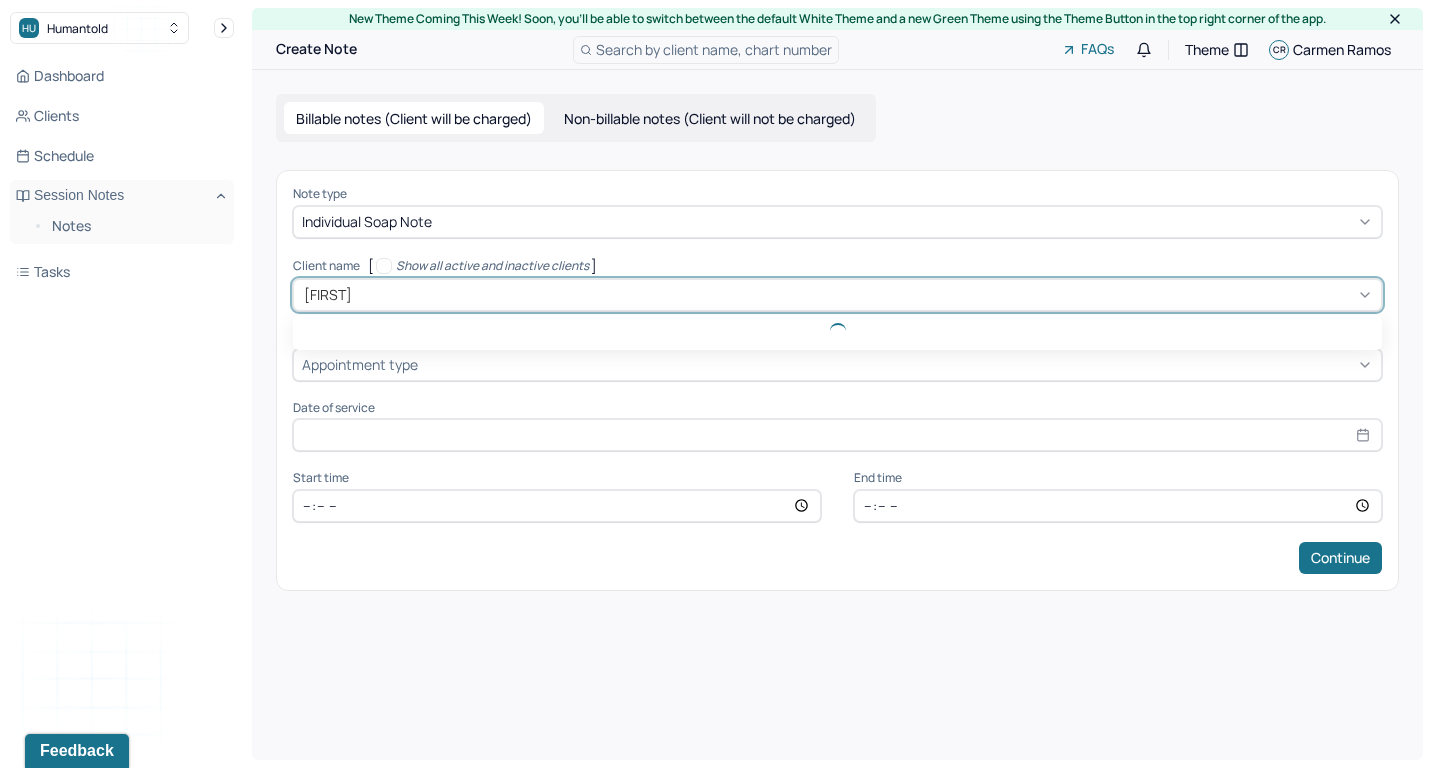type on "[FIRST]" 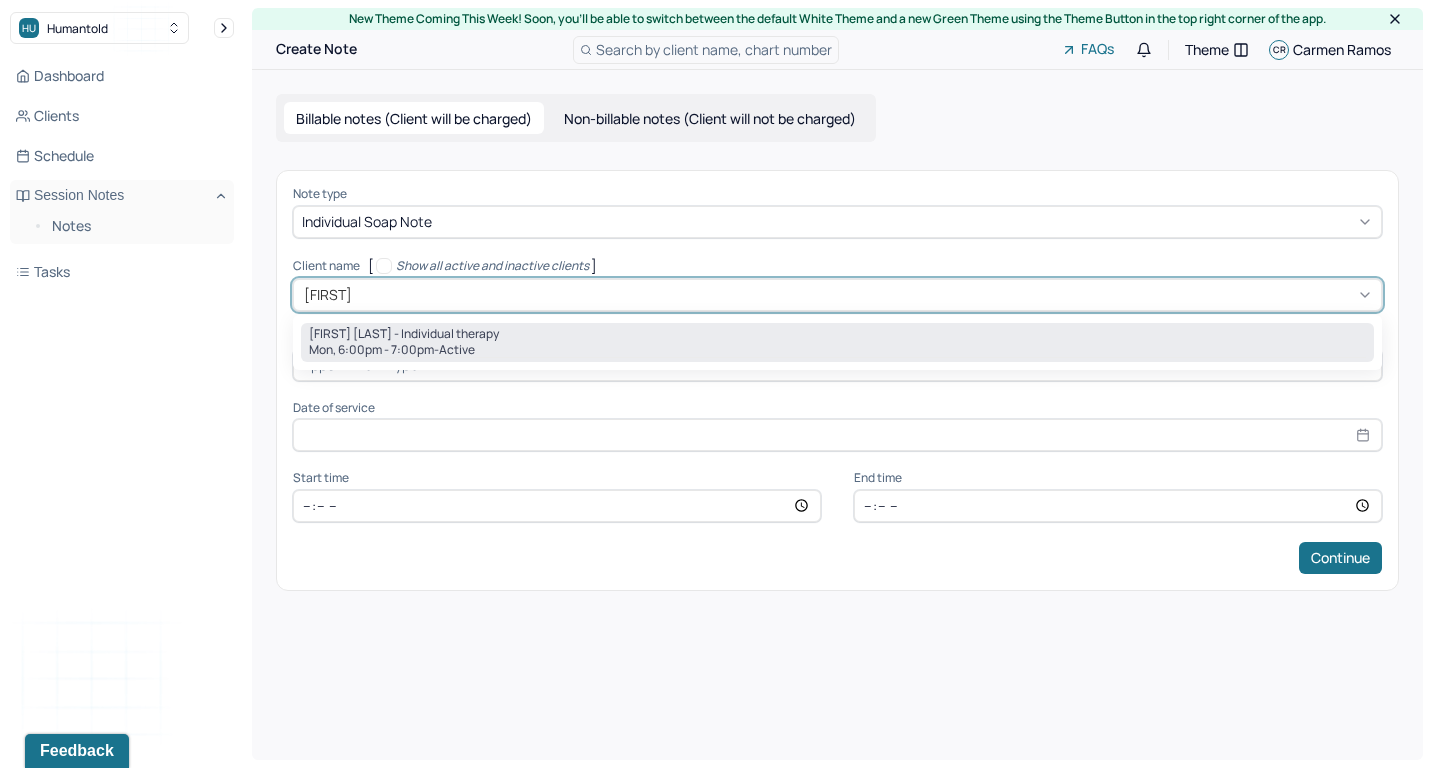 click on "[FIRST] [LAST] - Individual therapy" at bounding box center (404, 334) 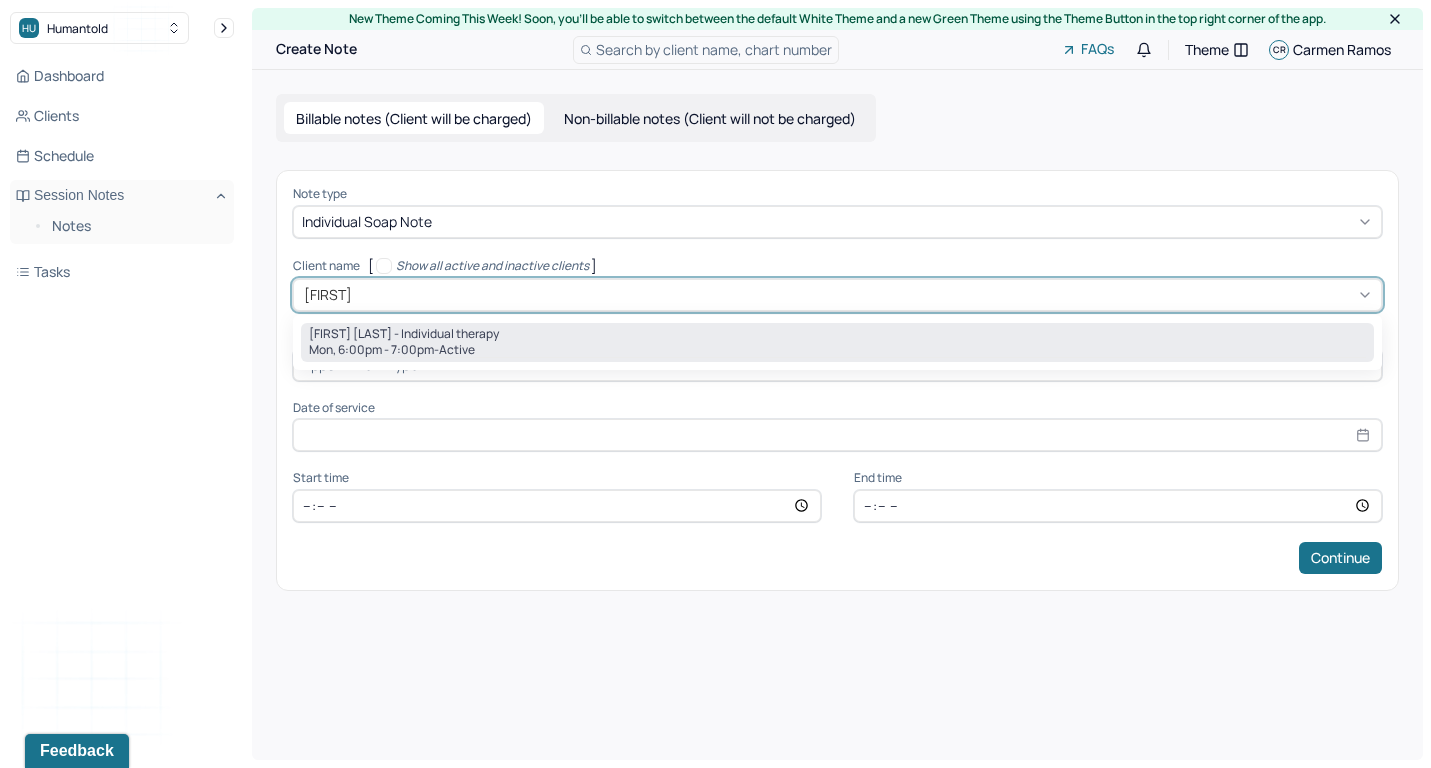 type 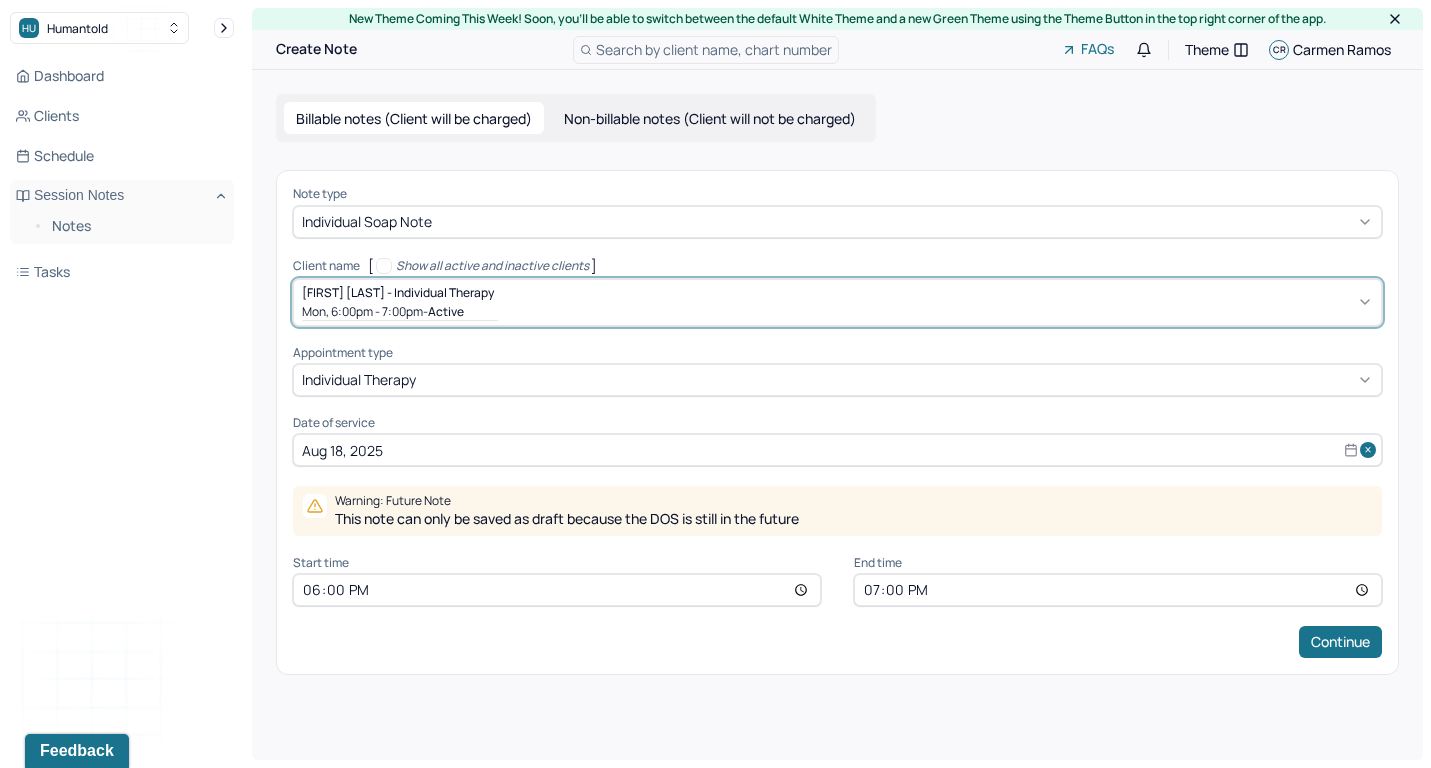 select on "7" 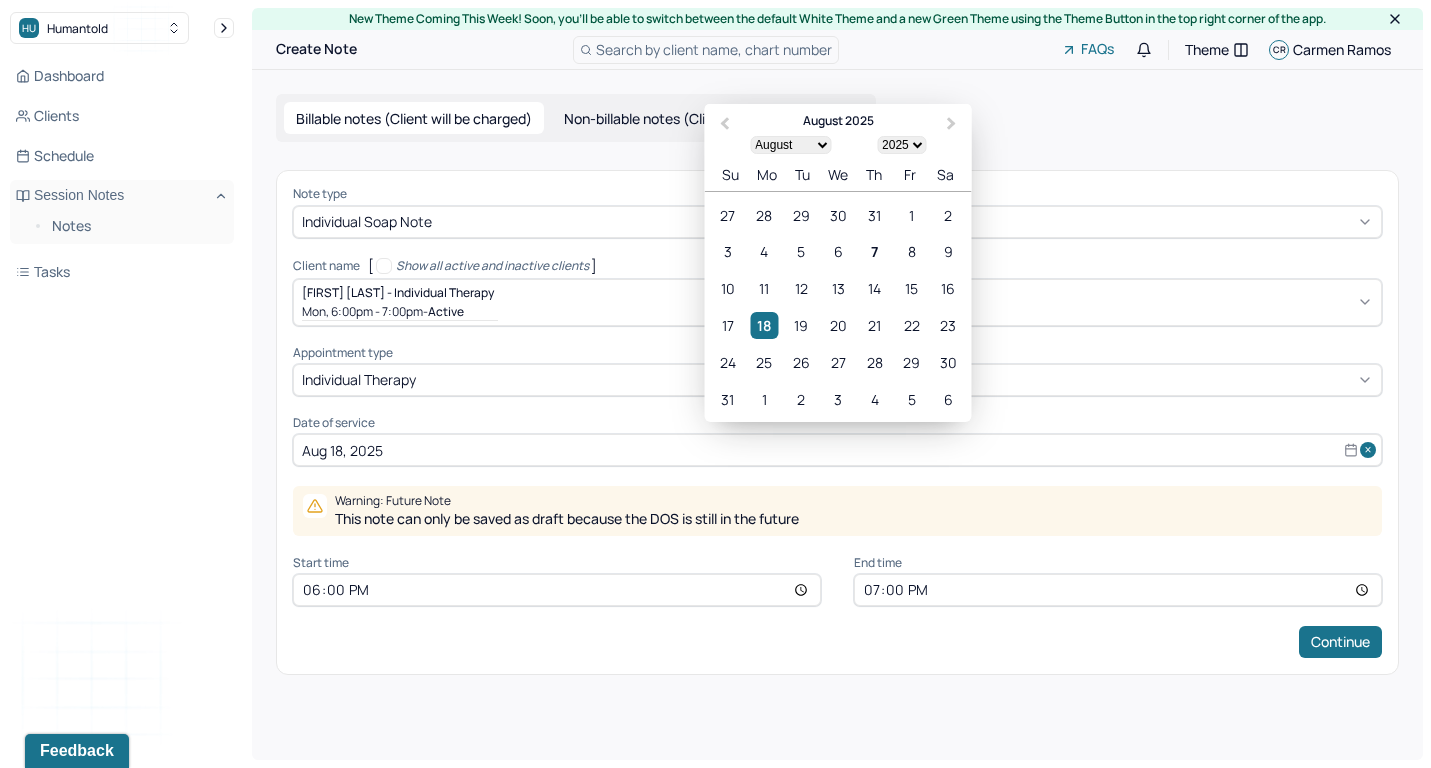 click on "Aug 18, 2025" at bounding box center [837, 450] 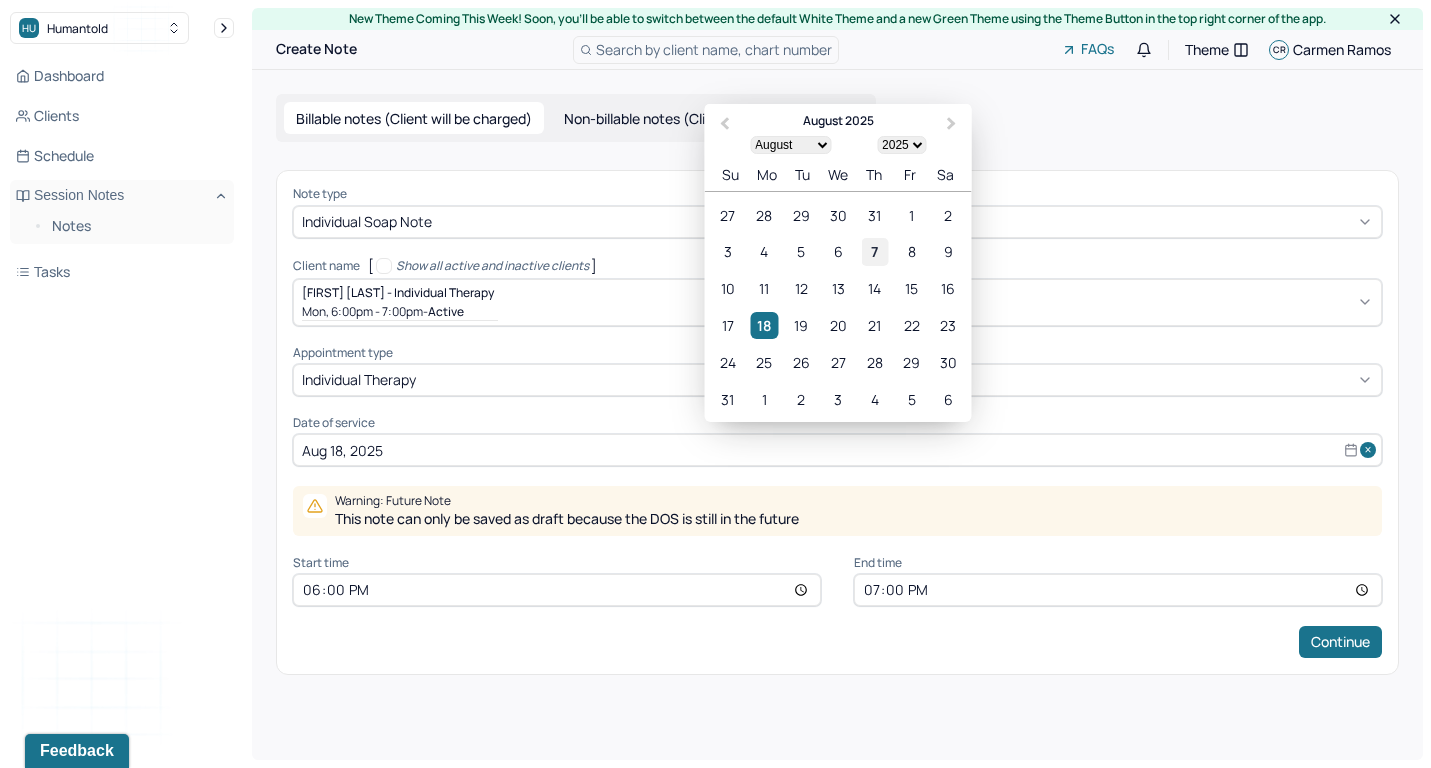 click on "7" at bounding box center [874, 252] 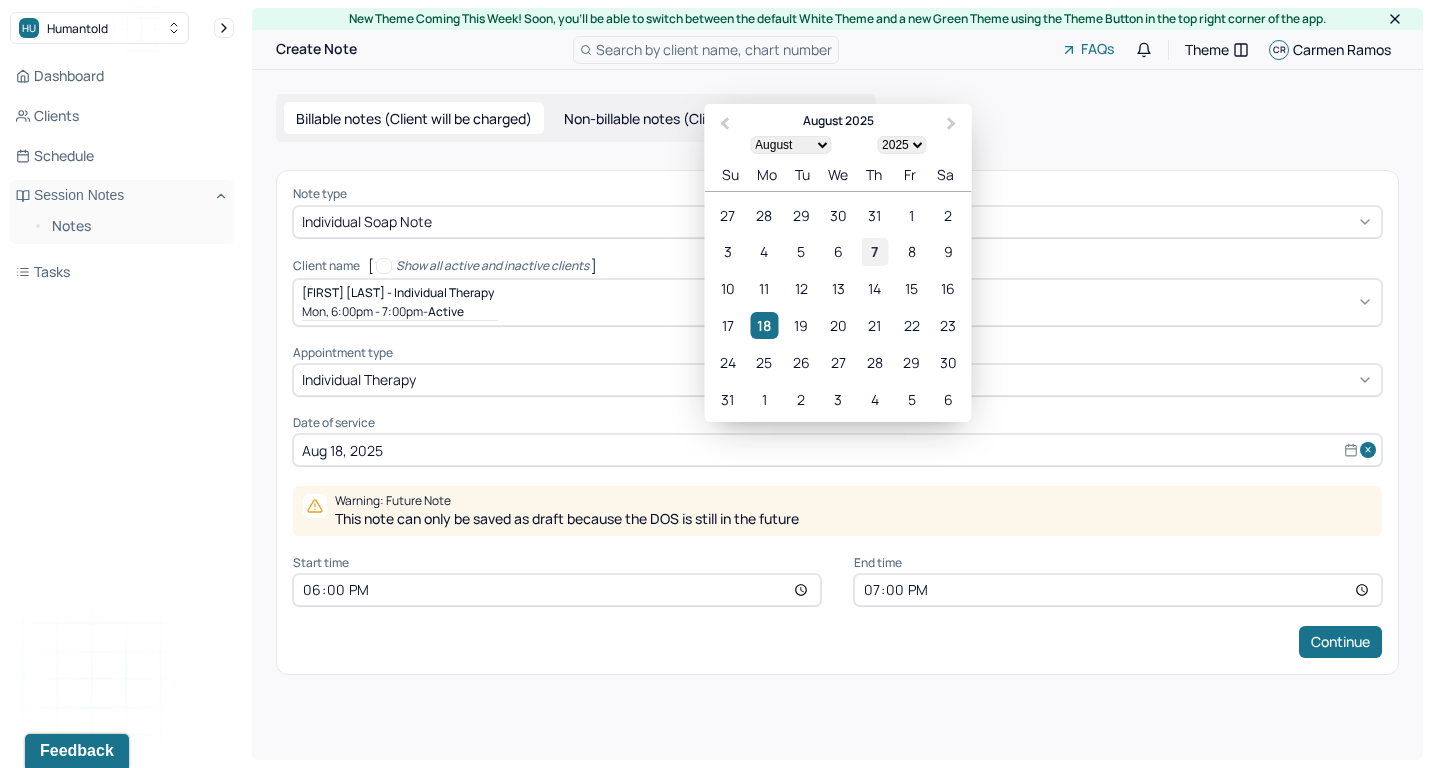 type on "Aug 7, 2025" 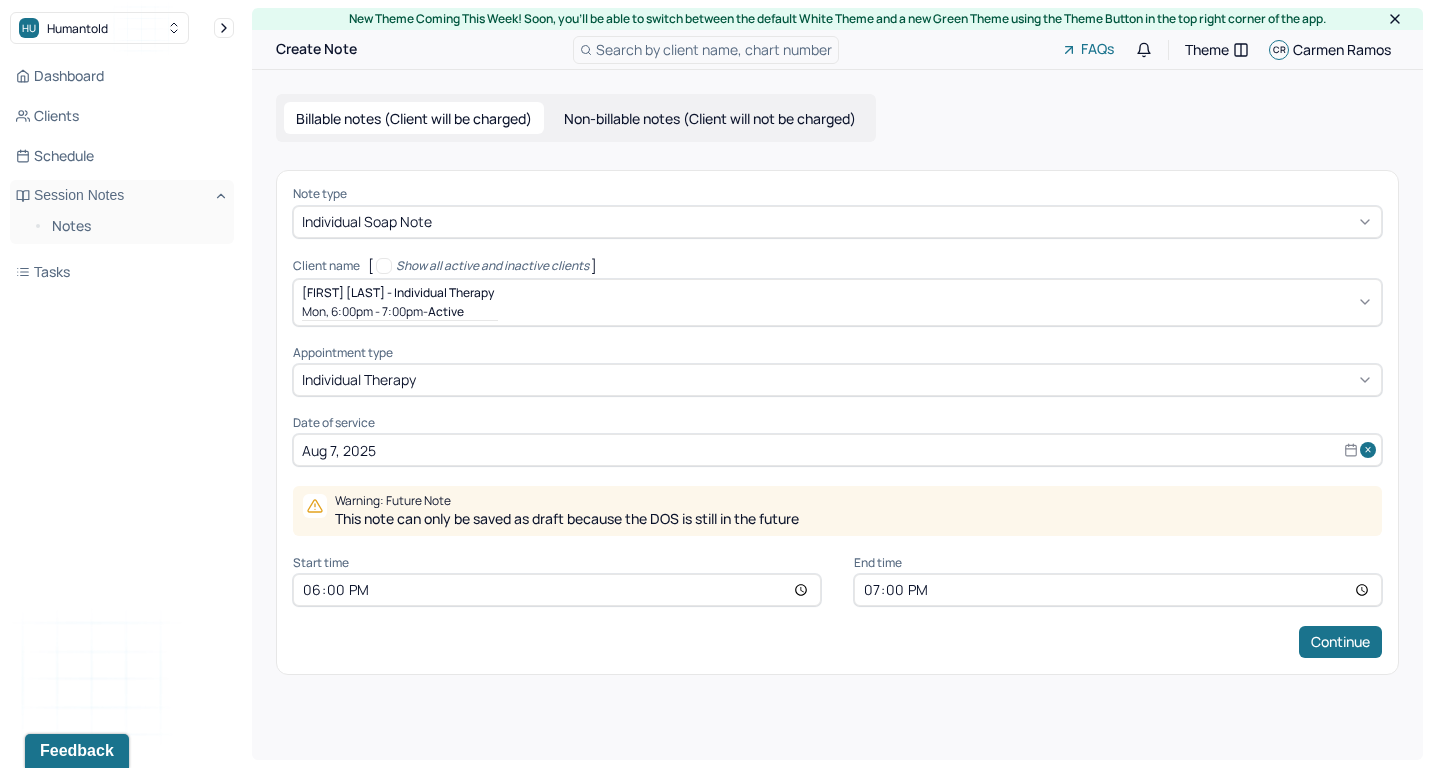 click on "18:00" at bounding box center [557, 590] 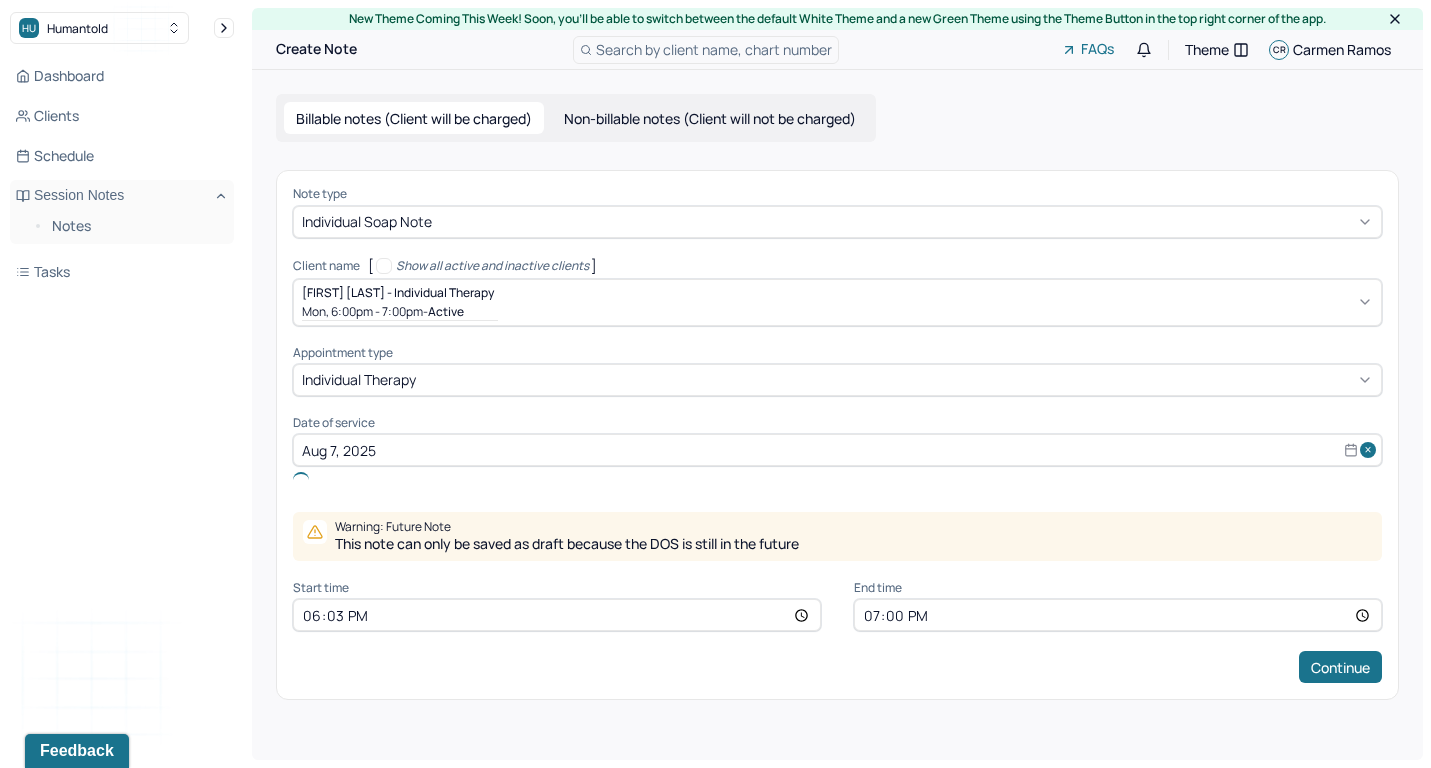 type on "18:30" 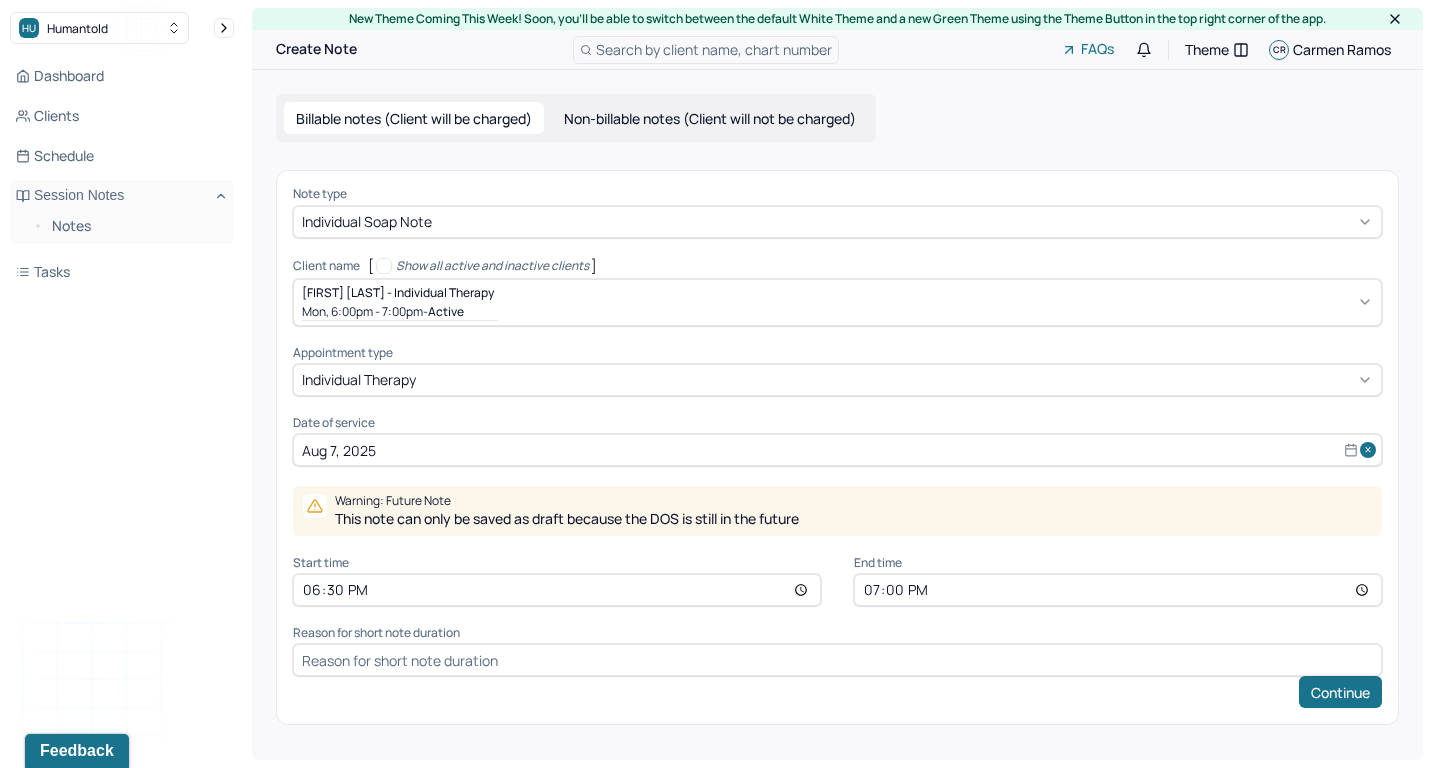 click on "19:00" at bounding box center [1118, 590] 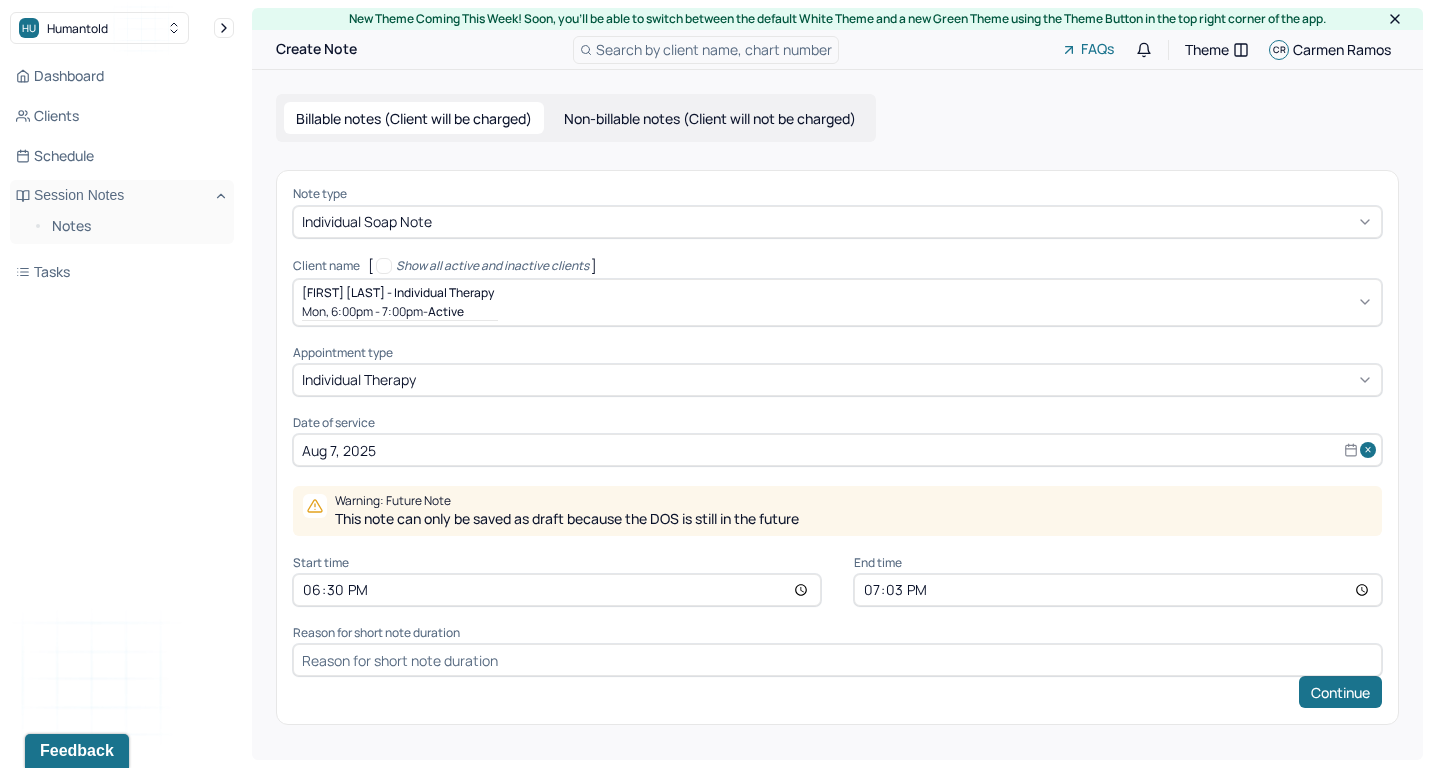 type on "19:30" 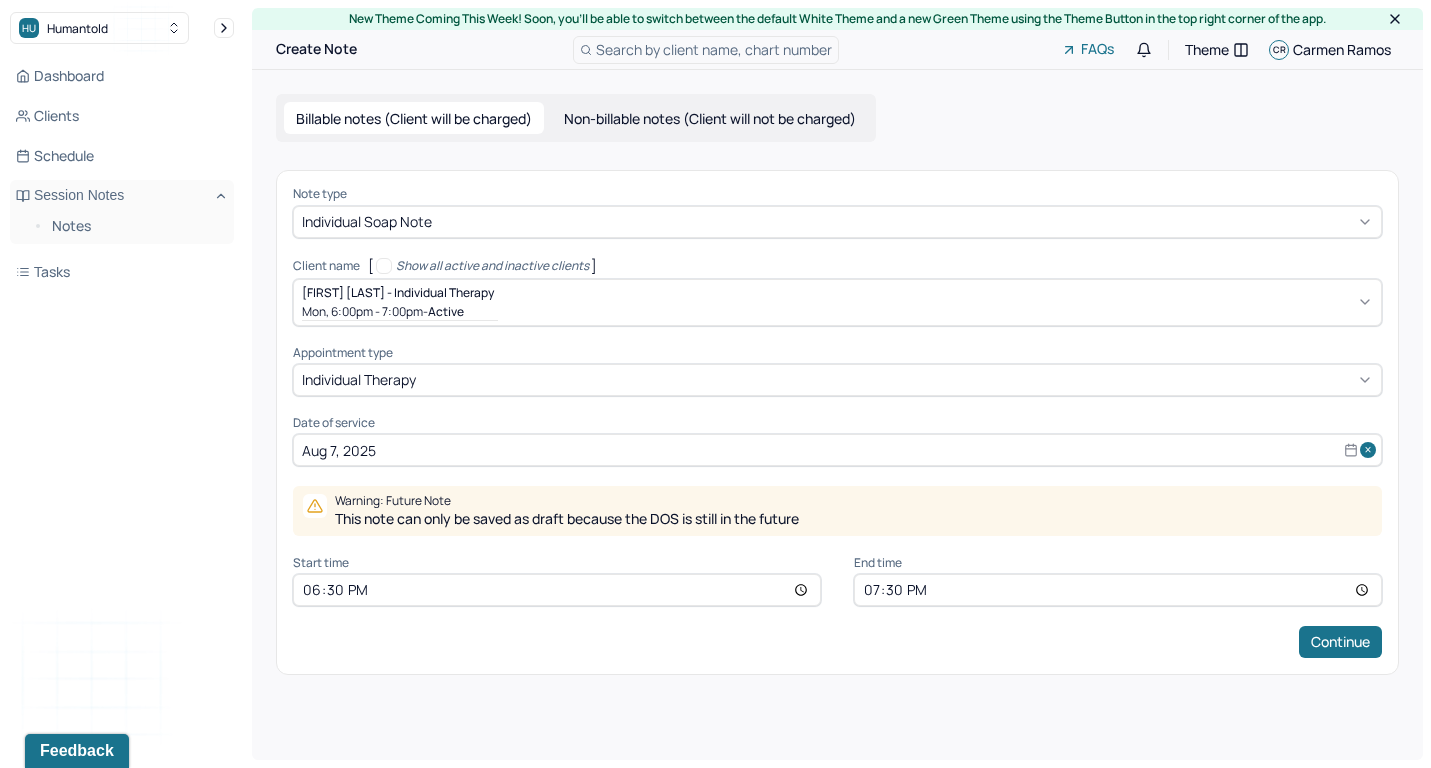 click on "Note type Individual soap note Client name [ Show all active and inactive clients ] [FIRST] [LAST] - Individual therapy Mon, 6:00pm - 7:00pm  -  active Supervisee name [FIRST] [LAST] Appointment type individual therapy Date of service Aug 7, 2025 Warning: Future Note This note can only be saved as draft because the DOS is still in the future Start time 18:30 End time 19:30 Continue" at bounding box center (837, 422) 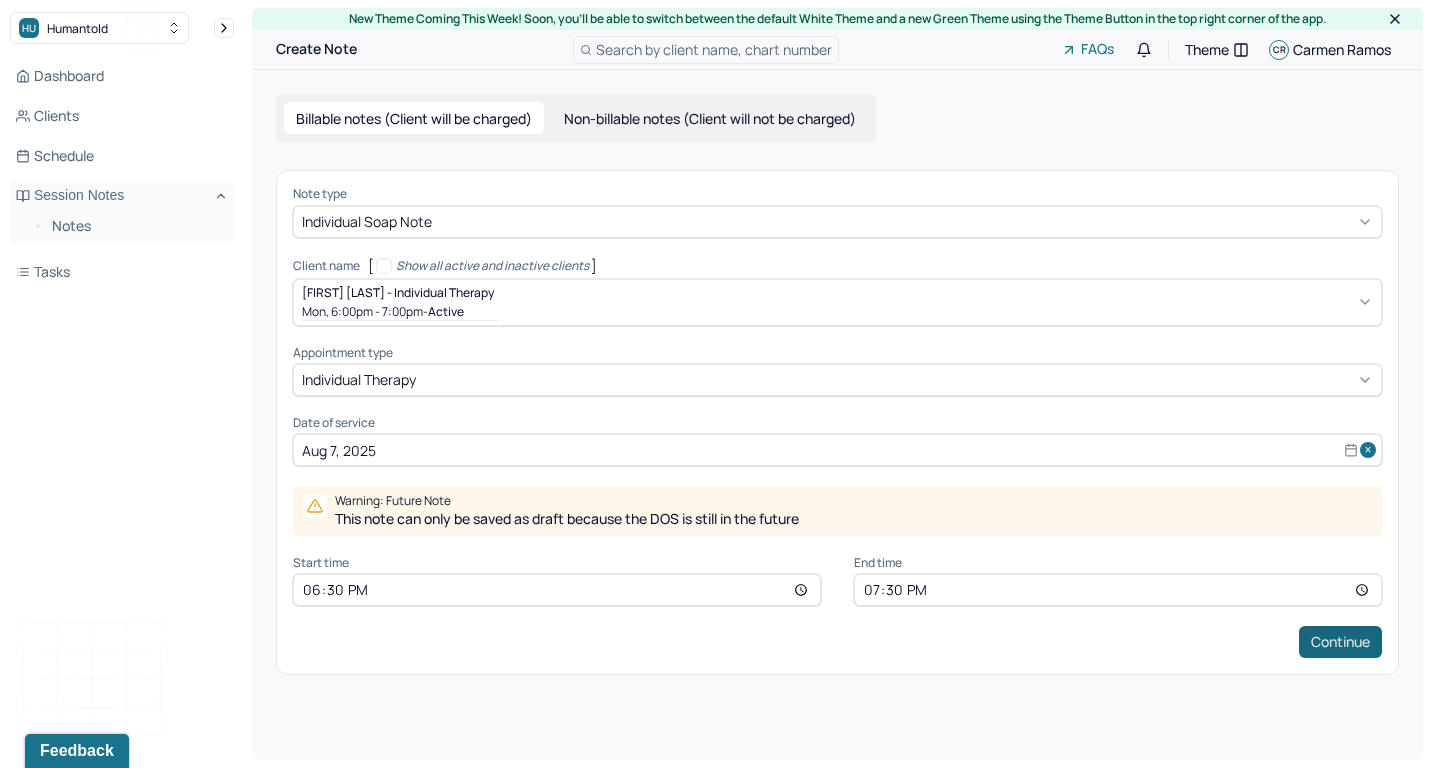 click on "Continue" at bounding box center (1340, 642) 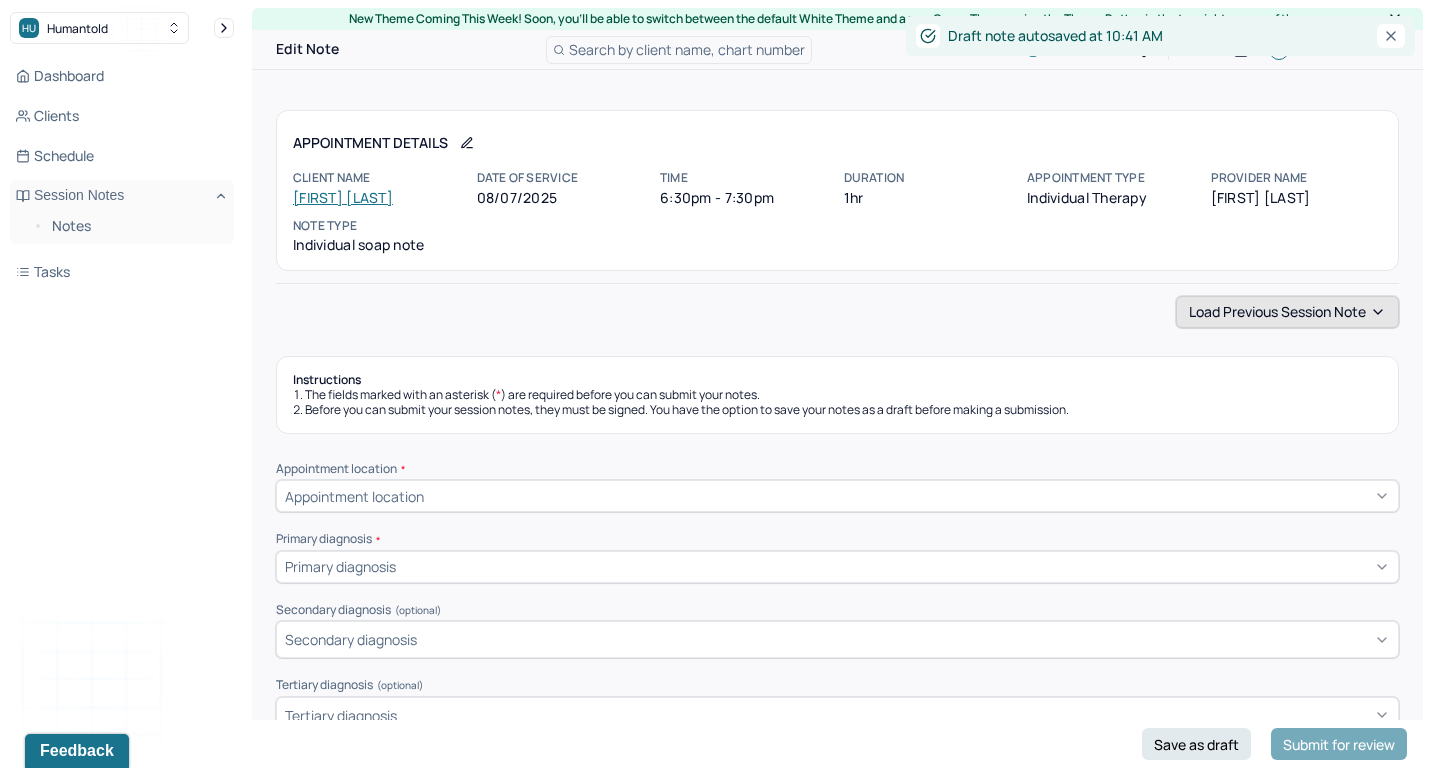 click on "Load previous session note" at bounding box center [1287, 312] 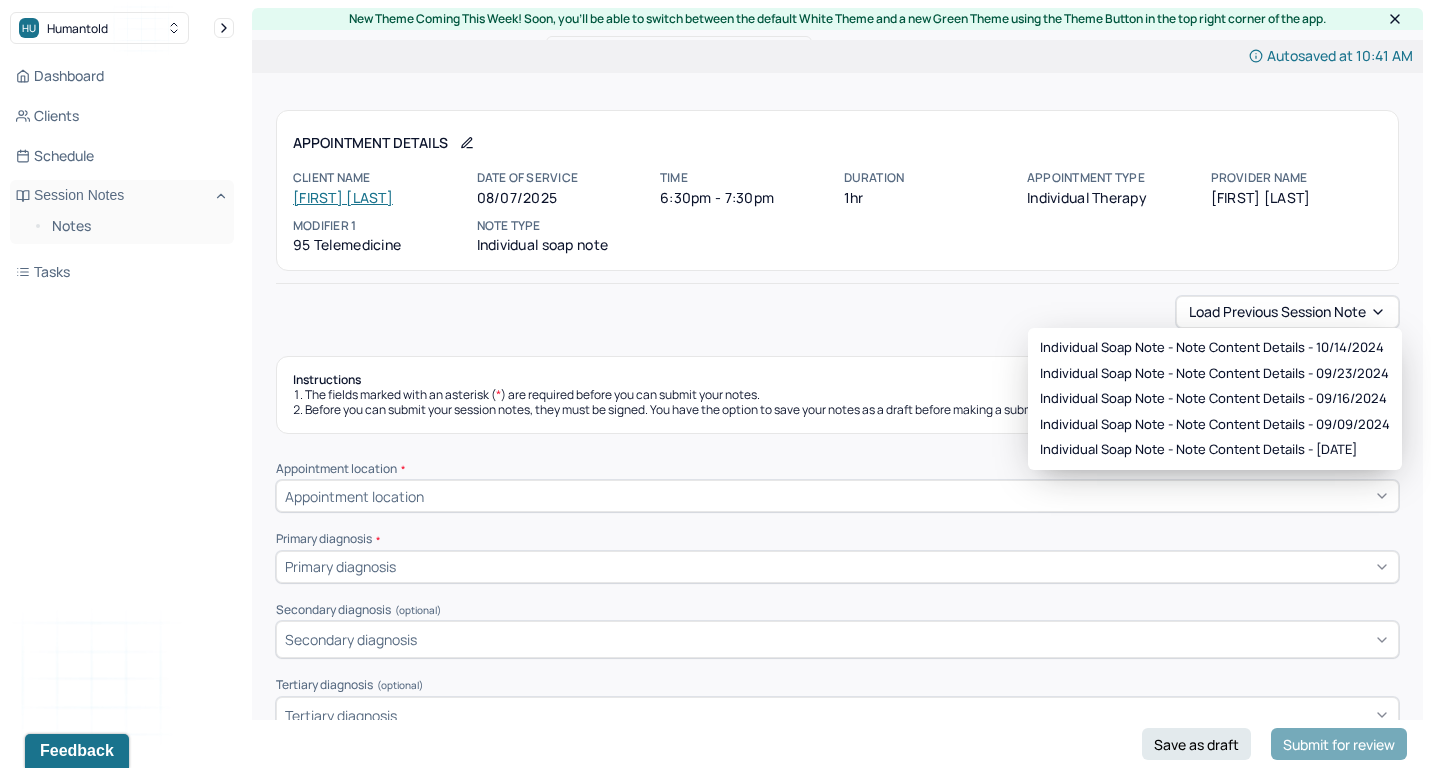 click on "Dashboard Clients Schedule Session Notes Notes Tasks CR [FIRST]  [LAST] provider Logout" at bounding box center (122, 404) 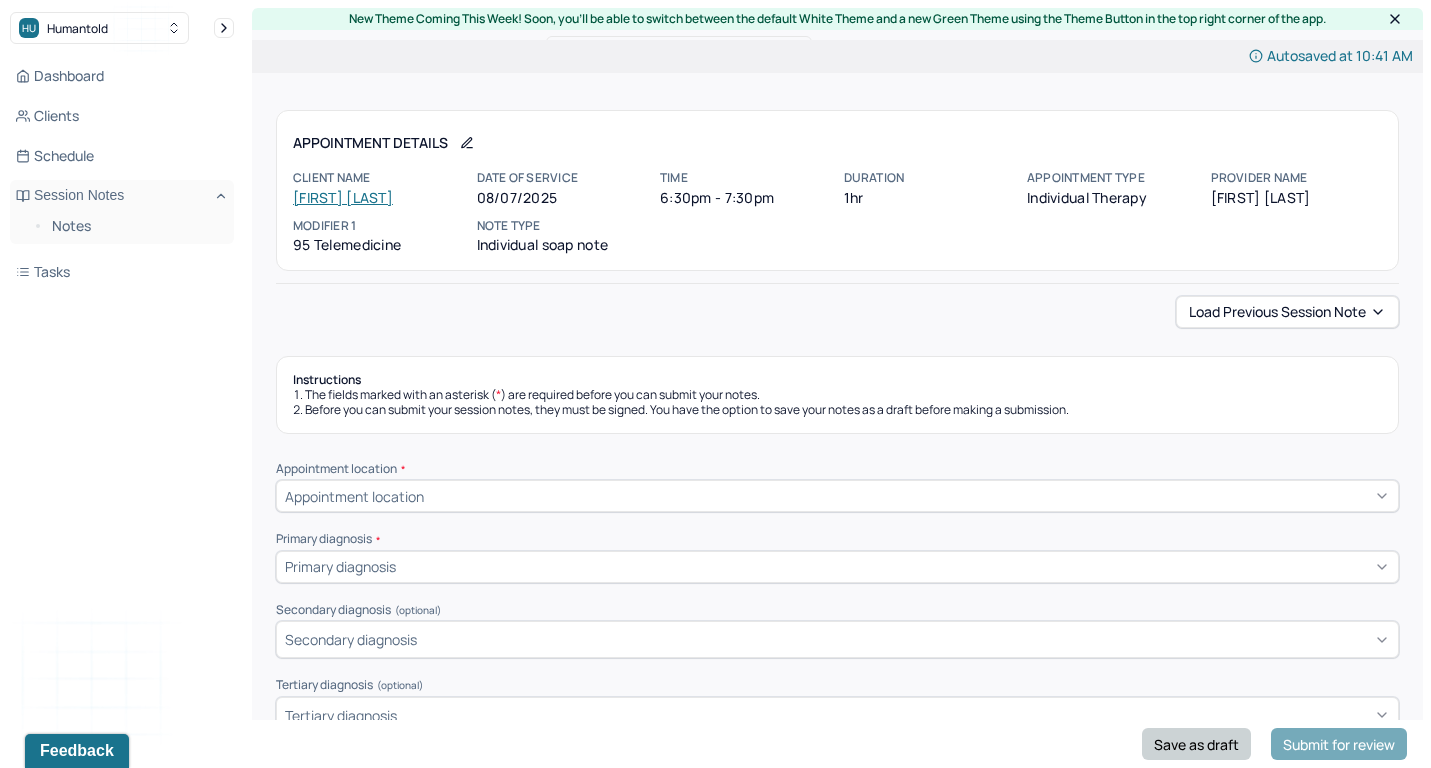 click on "Save as draft" at bounding box center [1196, 744] 